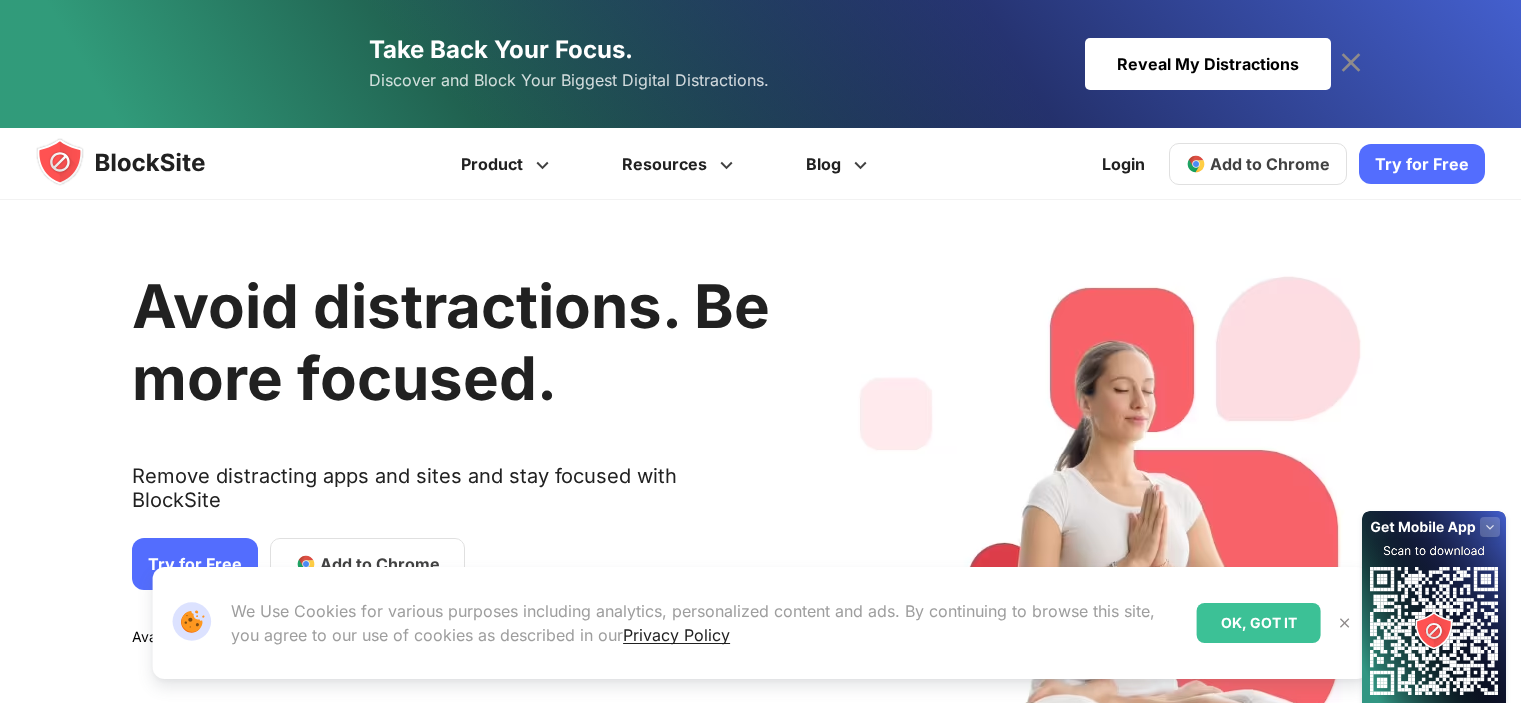 scroll, scrollTop: 0, scrollLeft: 0, axis: both 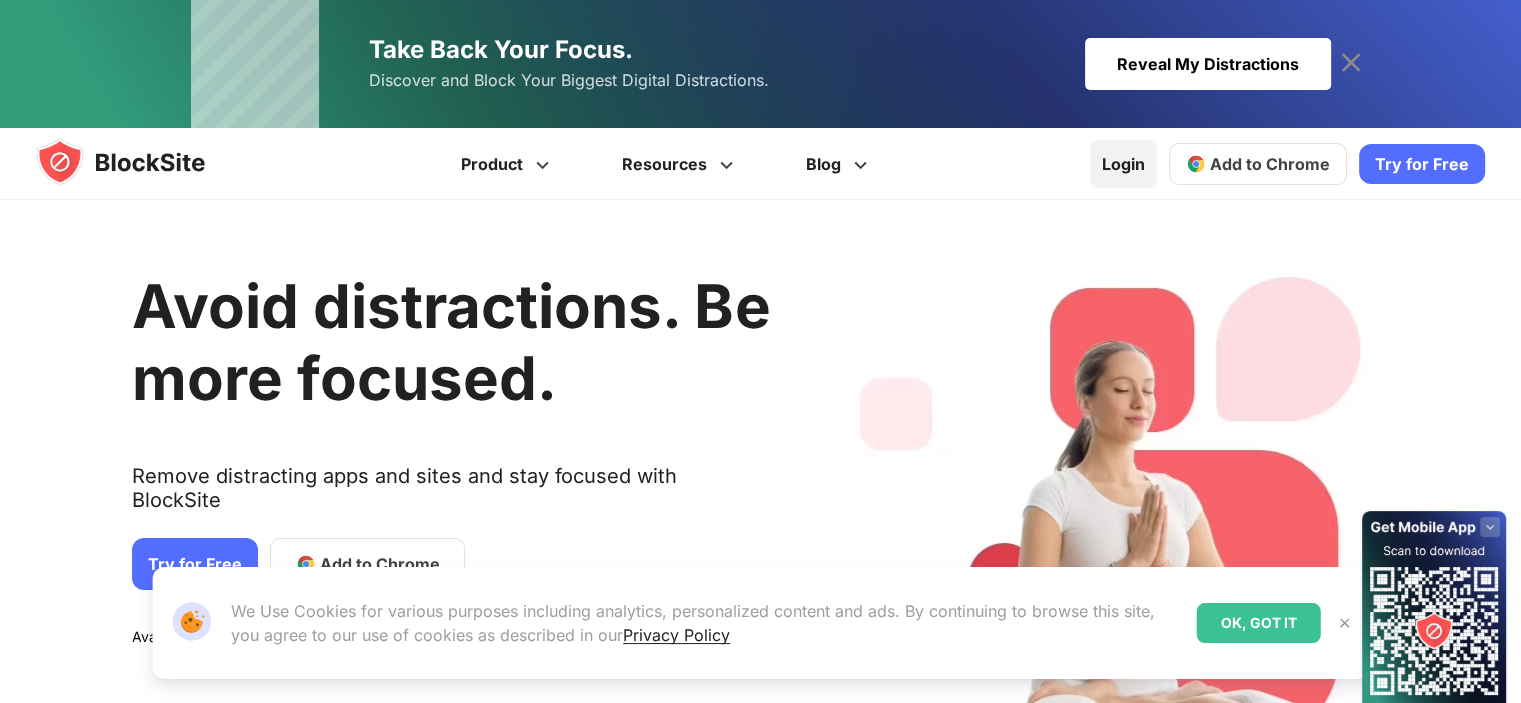 click on "Login" at bounding box center (1123, 164) 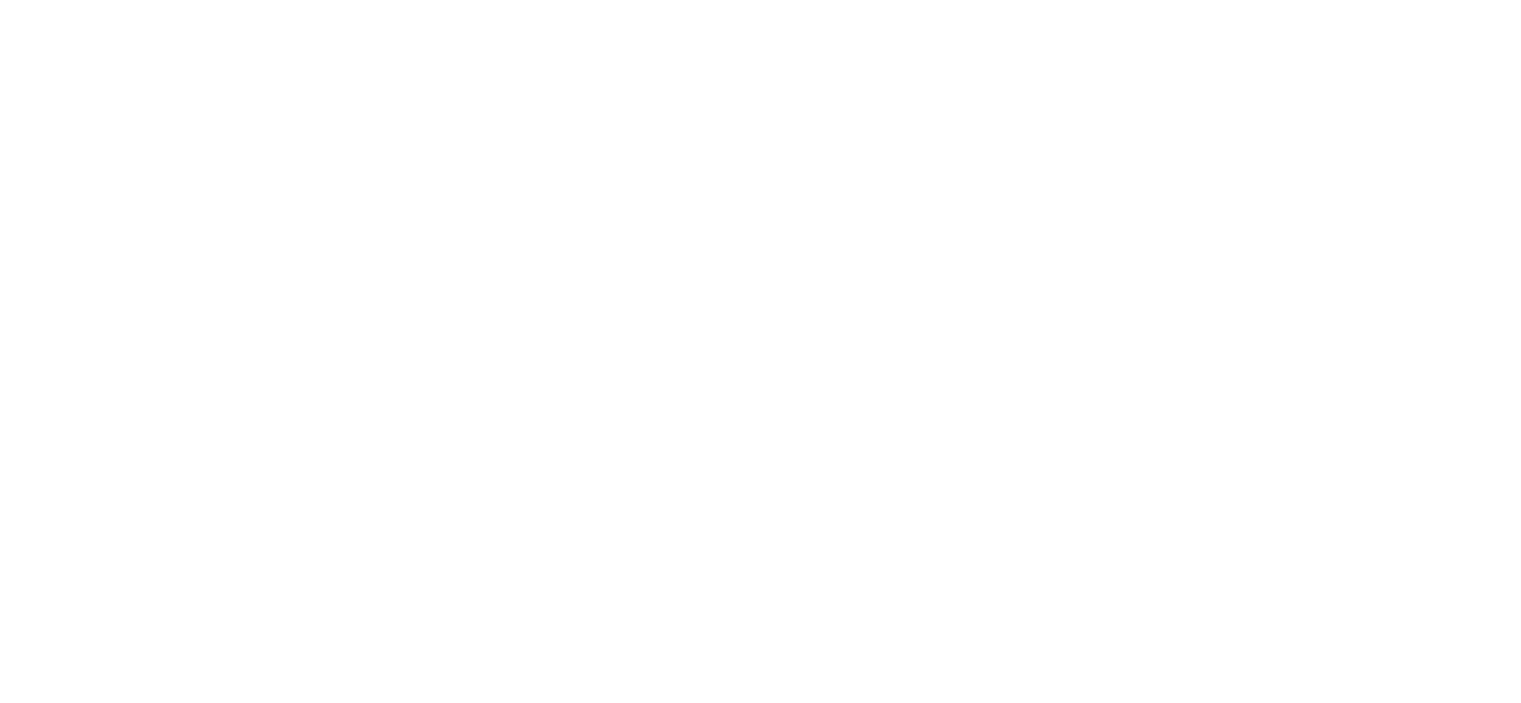 scroll, scrollTop: 0, scrollLeft: 0, axis: both 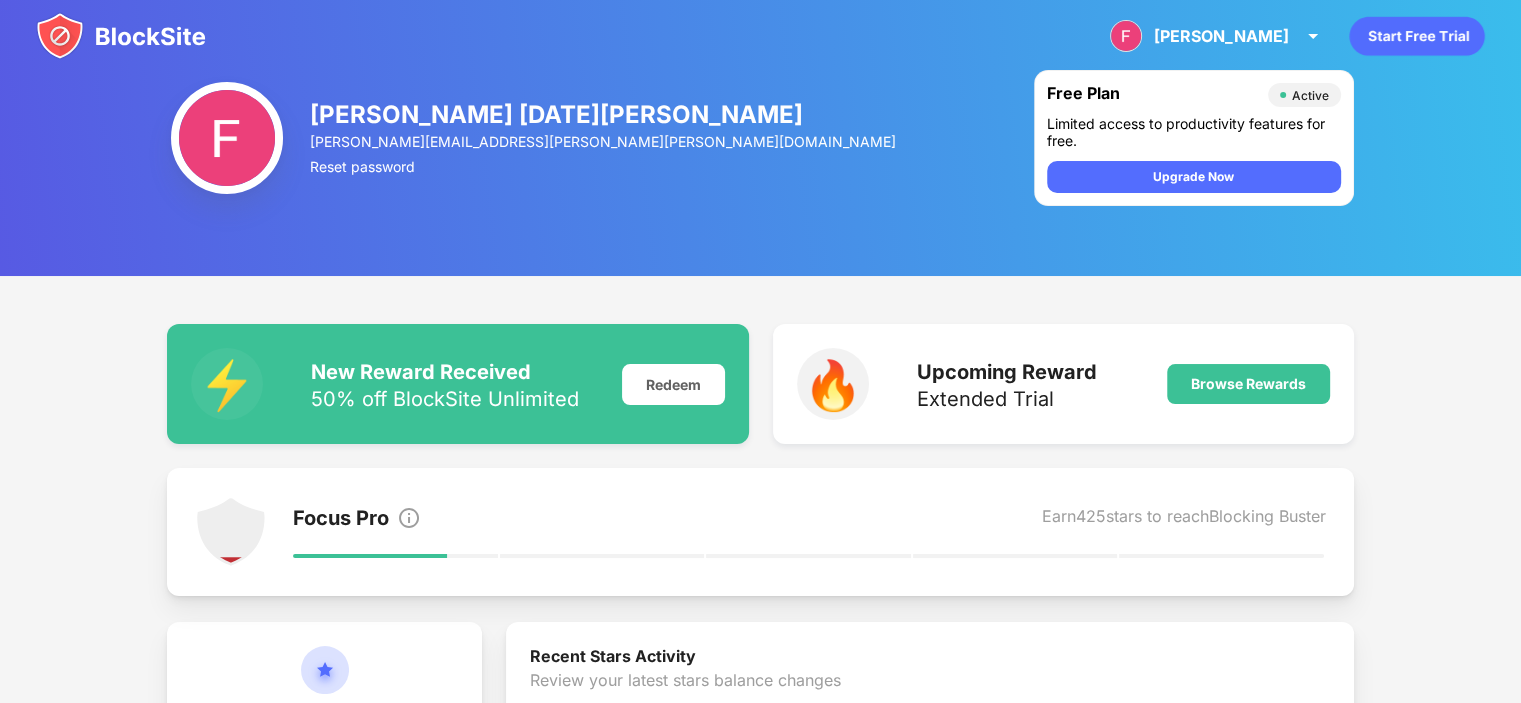 click at bounding box center [121, 36] 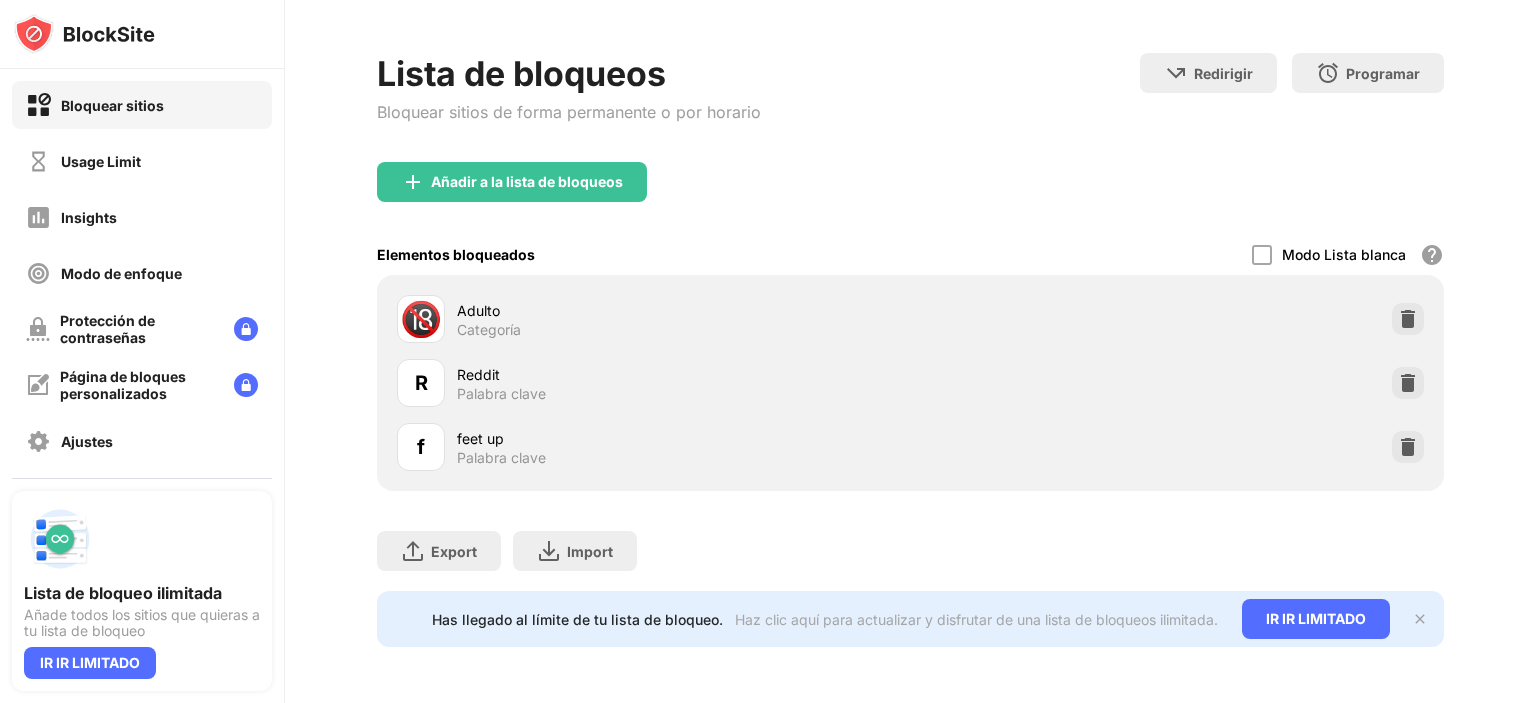 scroll, scrollTop: 85, scrollLeft: 0, axis: vertical 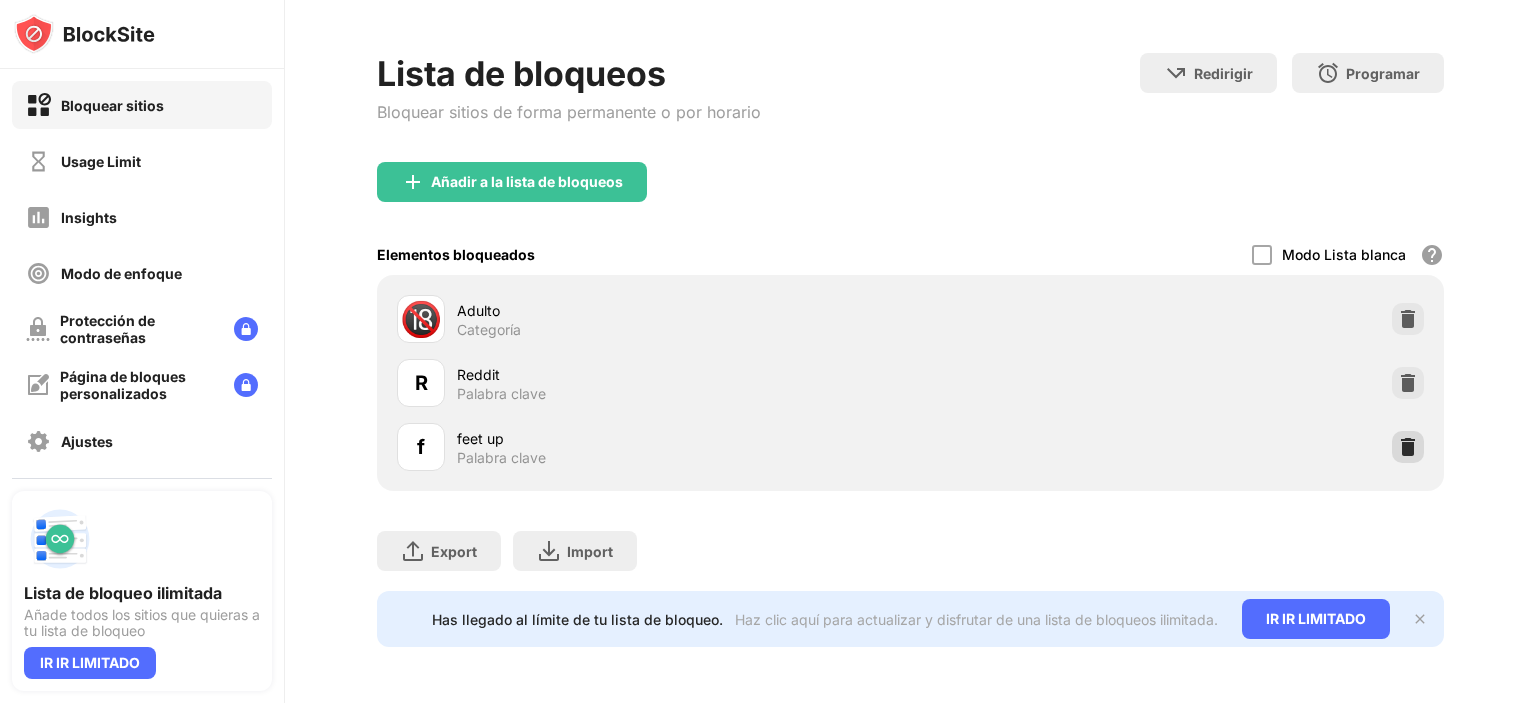 click at bounding box center (1408, 447) 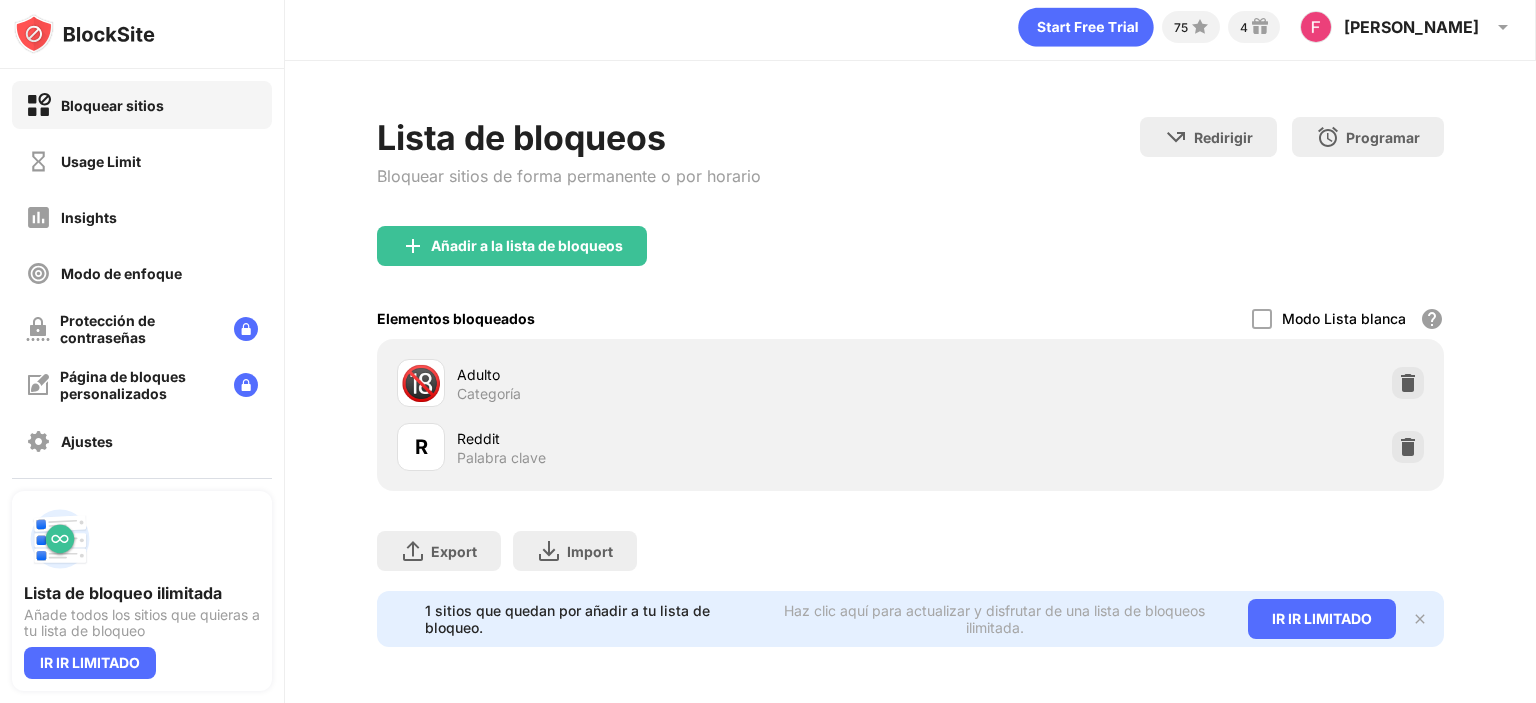 scroll, scrollTop: 21, scrollLeft: 0, axis: vertical 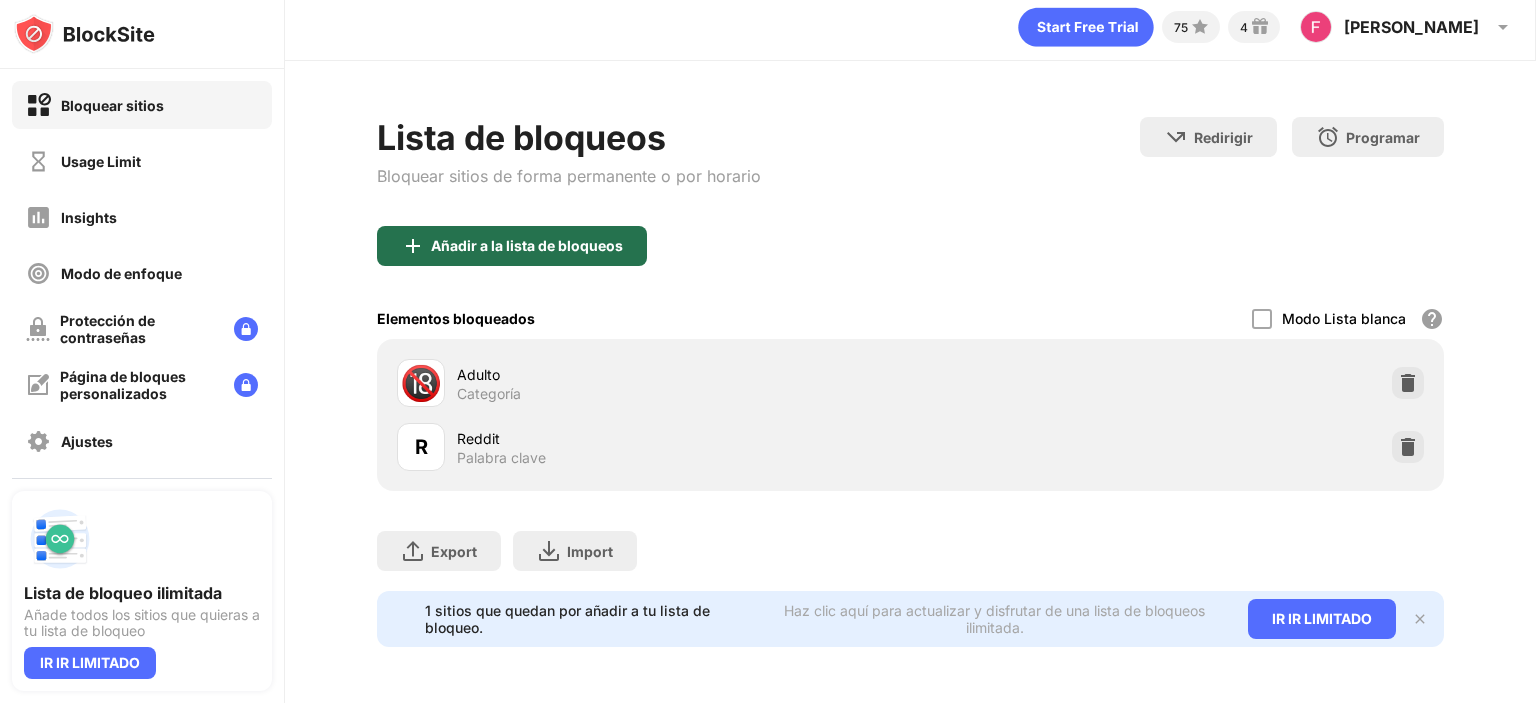 click on "Añadir a la lista de bloqueos" at bounding box center [527, 246] 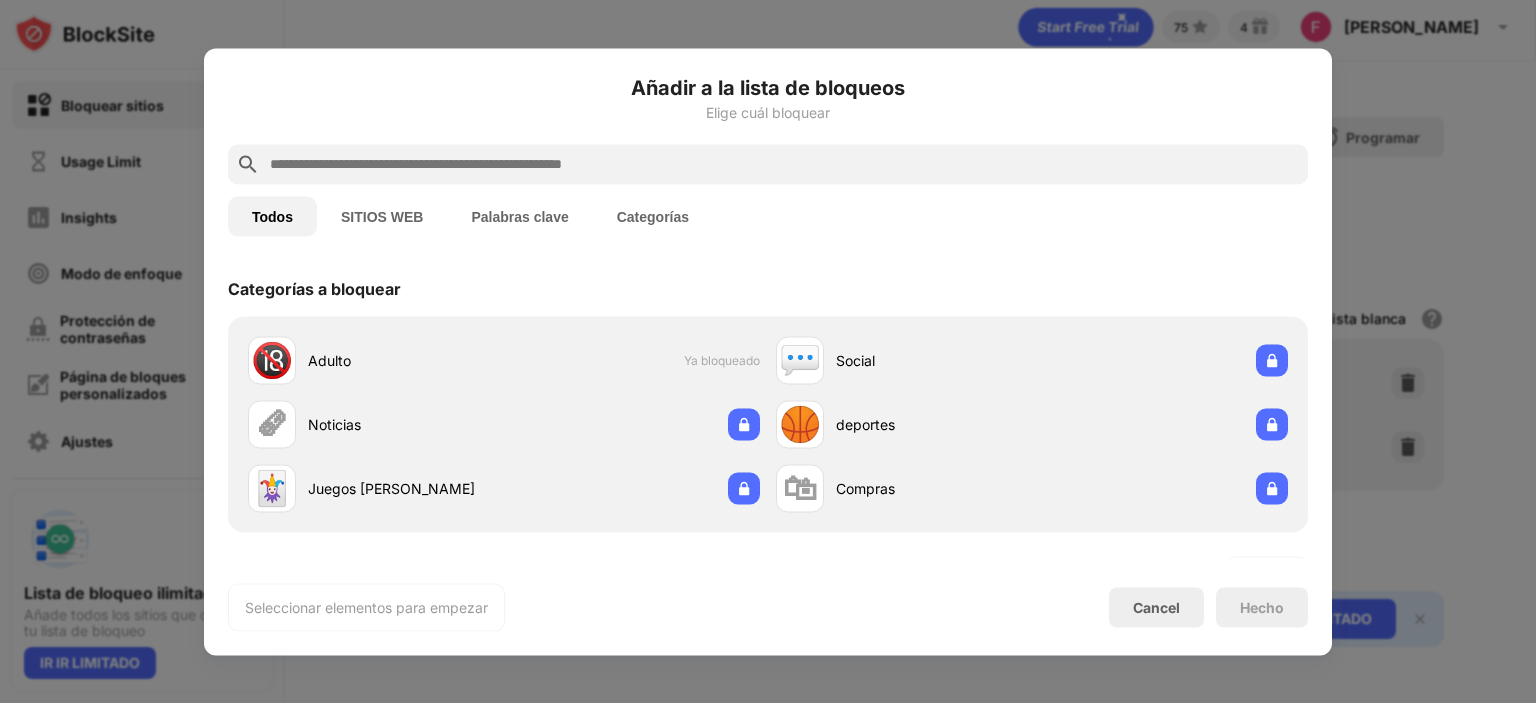 click at bounding box center [784, 164] 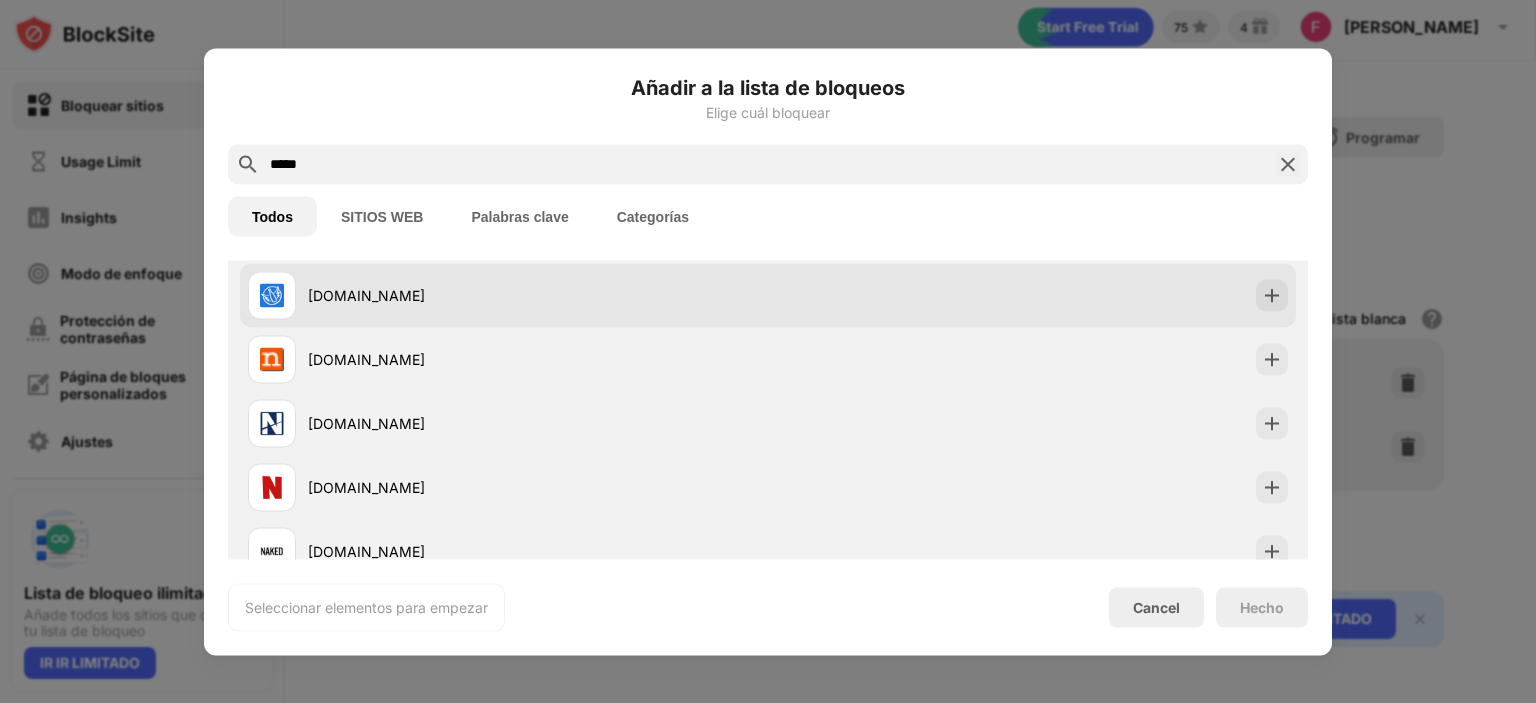 scroll, scrollTop: 332, scrollLeft: 0, axis: vertical 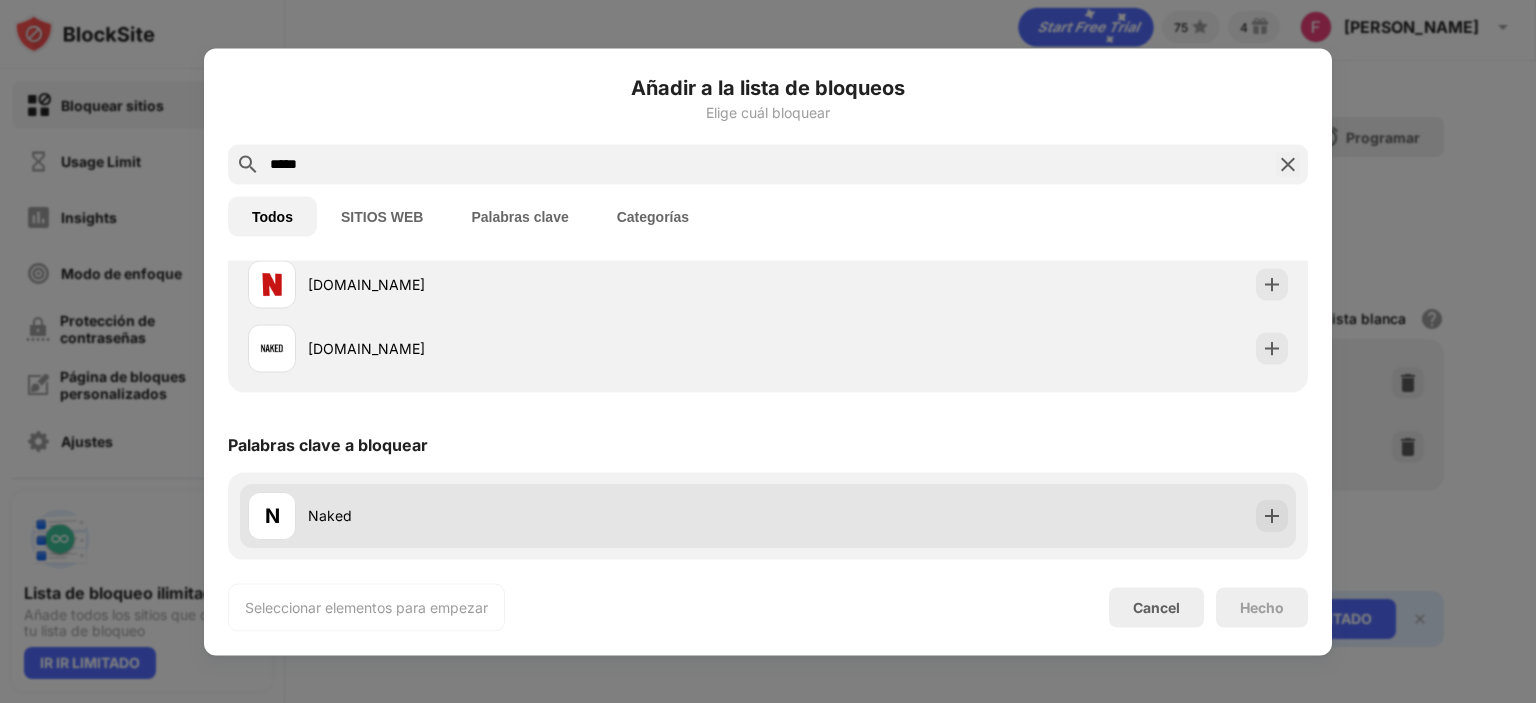 type on "*****" 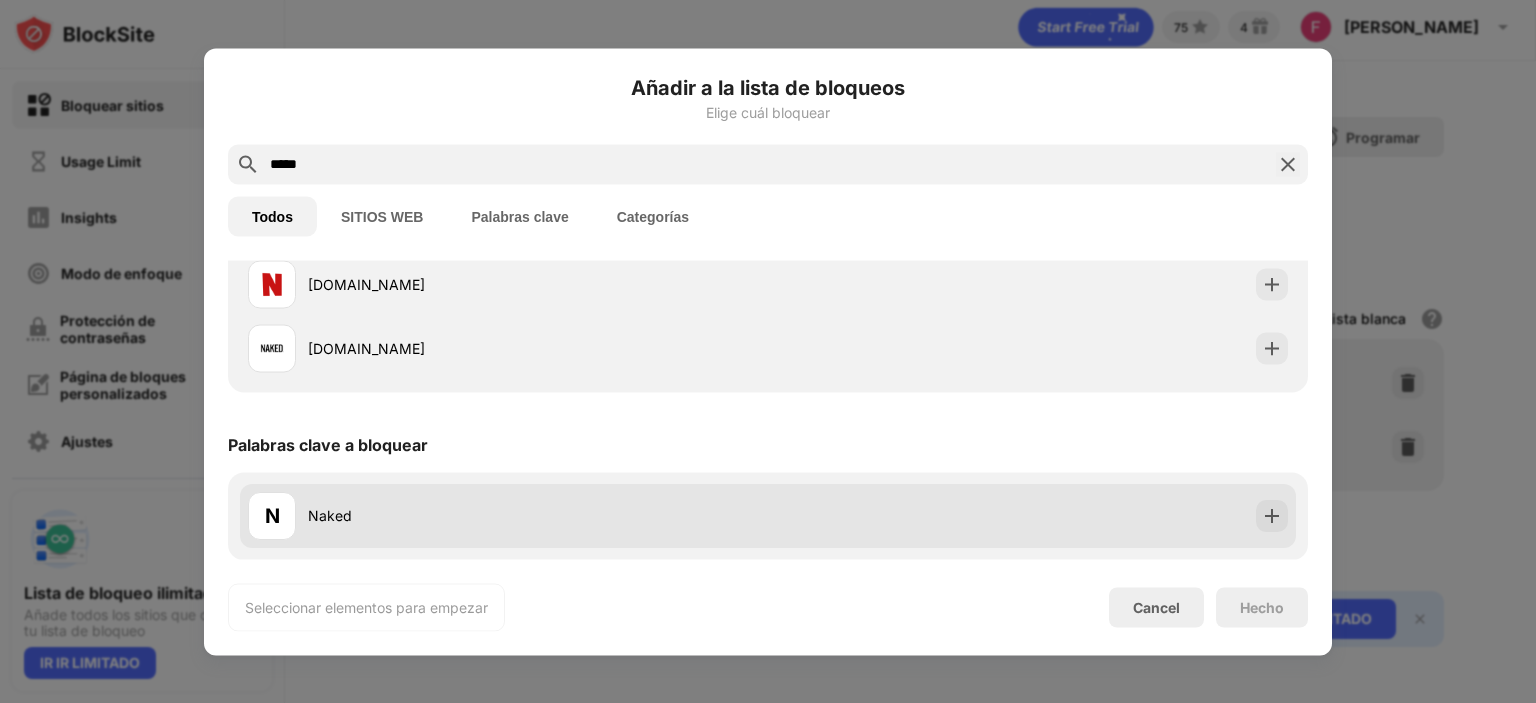 click on "N Naked" at bounding box center (768, 516) 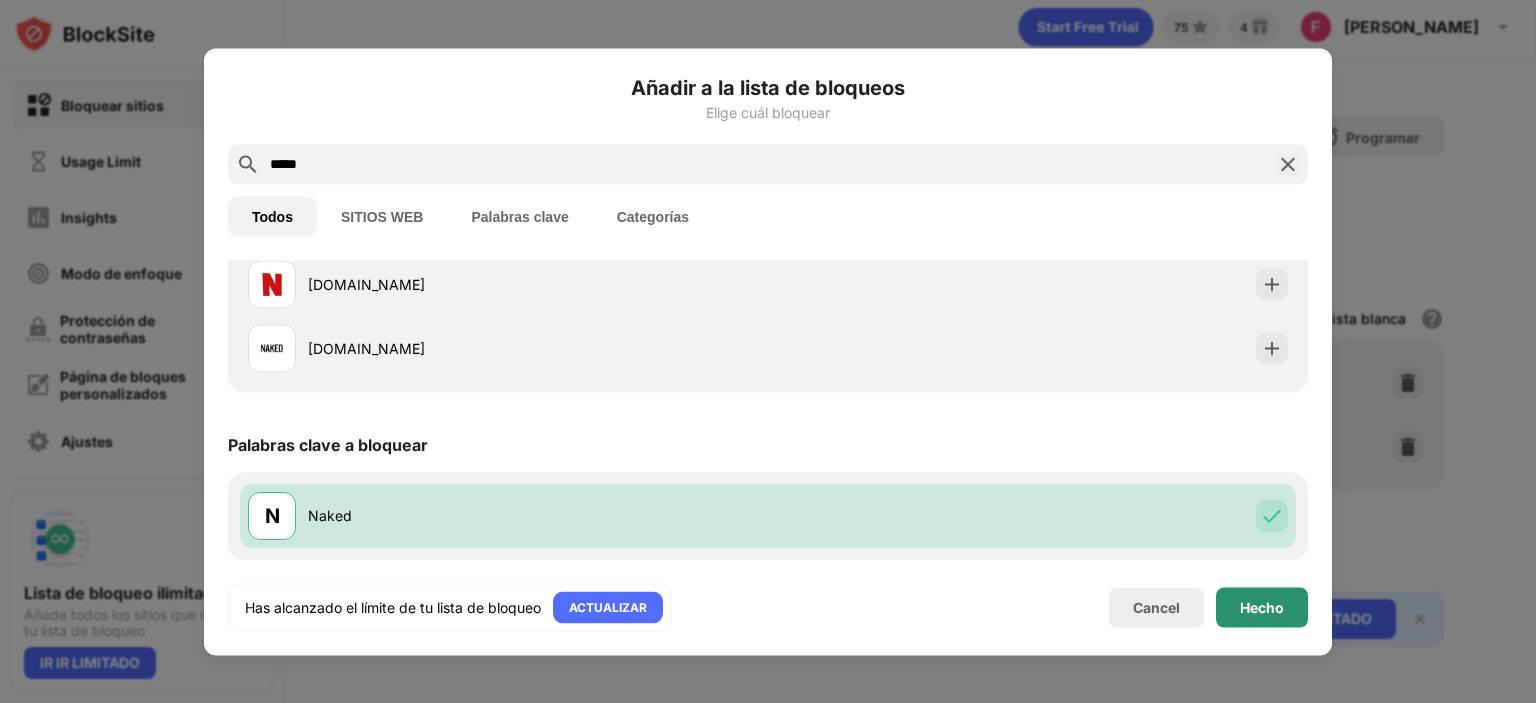 click on "Hecho" at bounding box center [1262, 607] 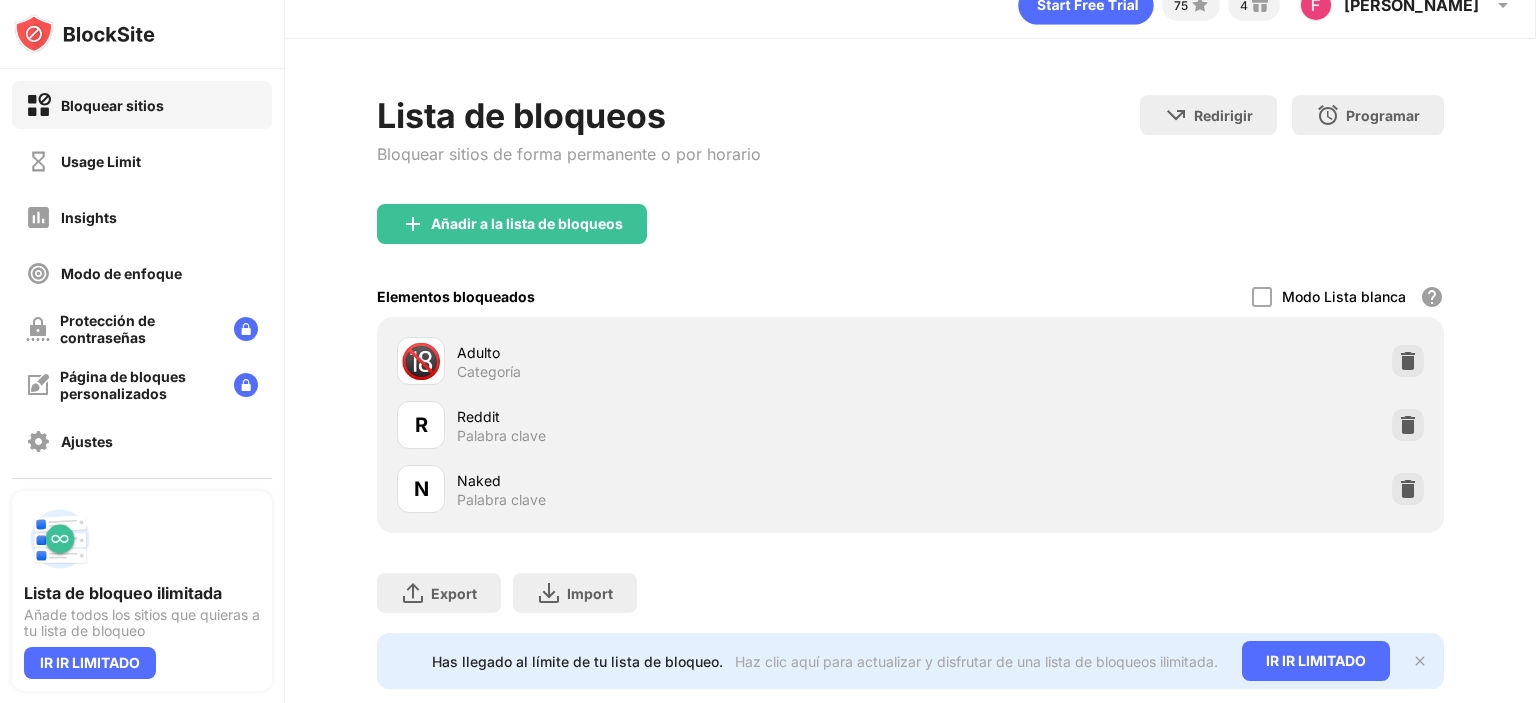 scroll, scrollTop: 34, scrollLeft: 0, axis: vertical 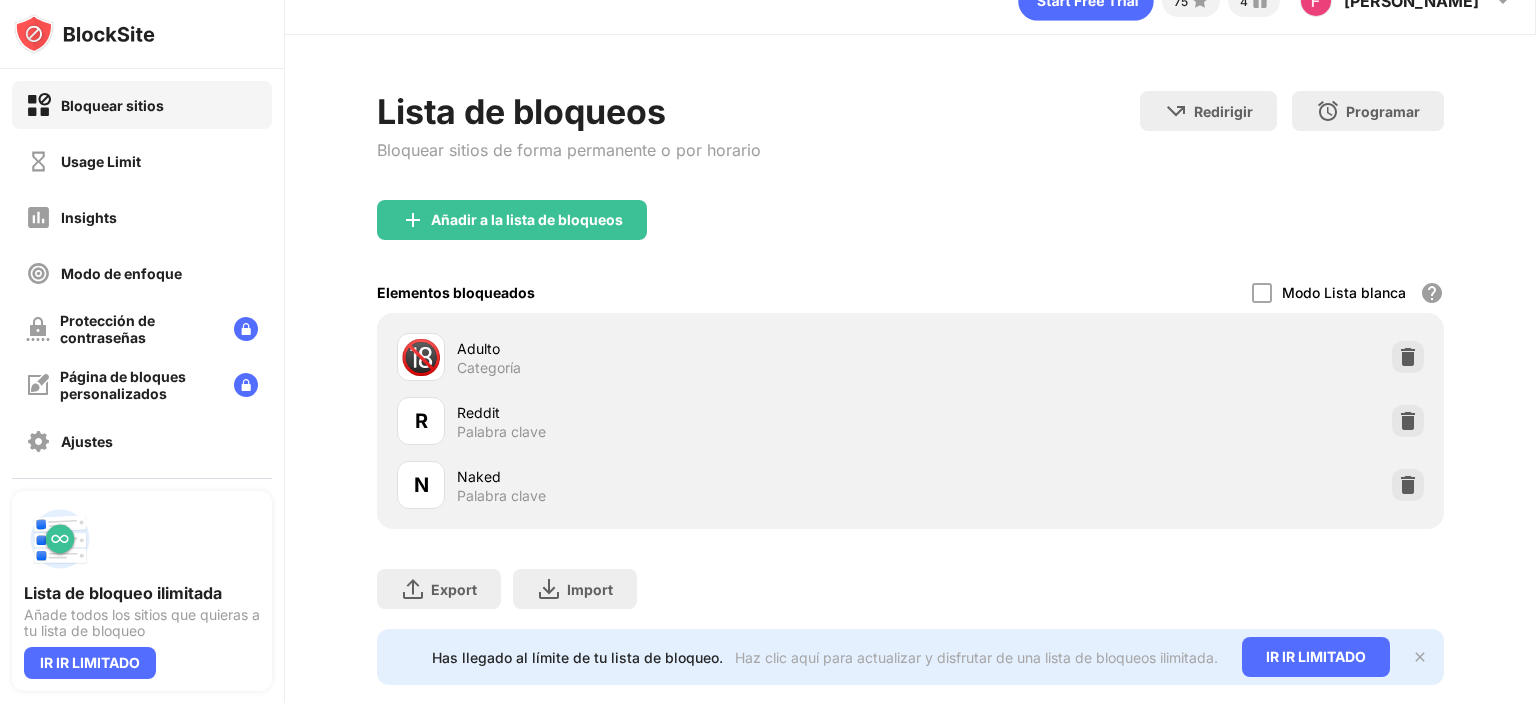click at bounding box center [1408, 485] 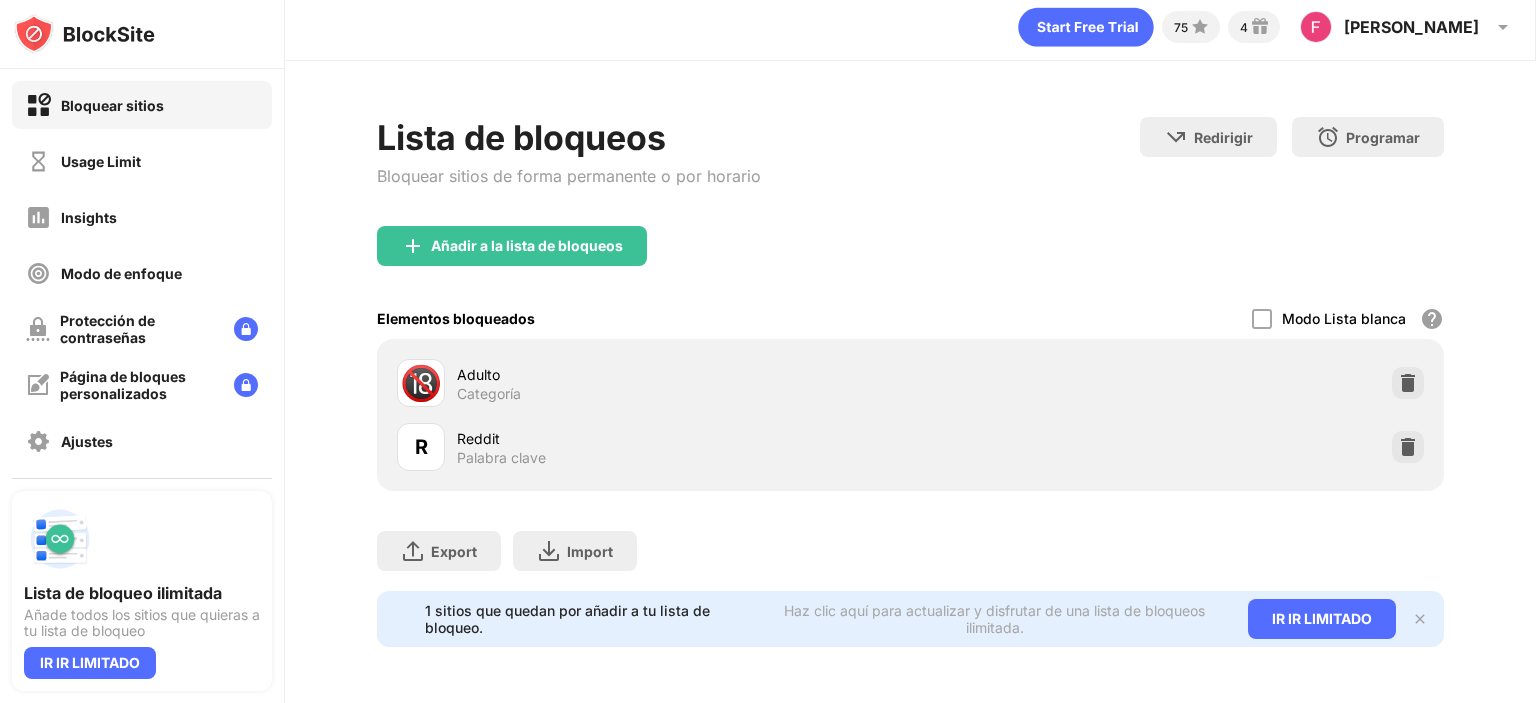 scroll, scrollTop: 21, scrollLeft: 0, axis: vertical 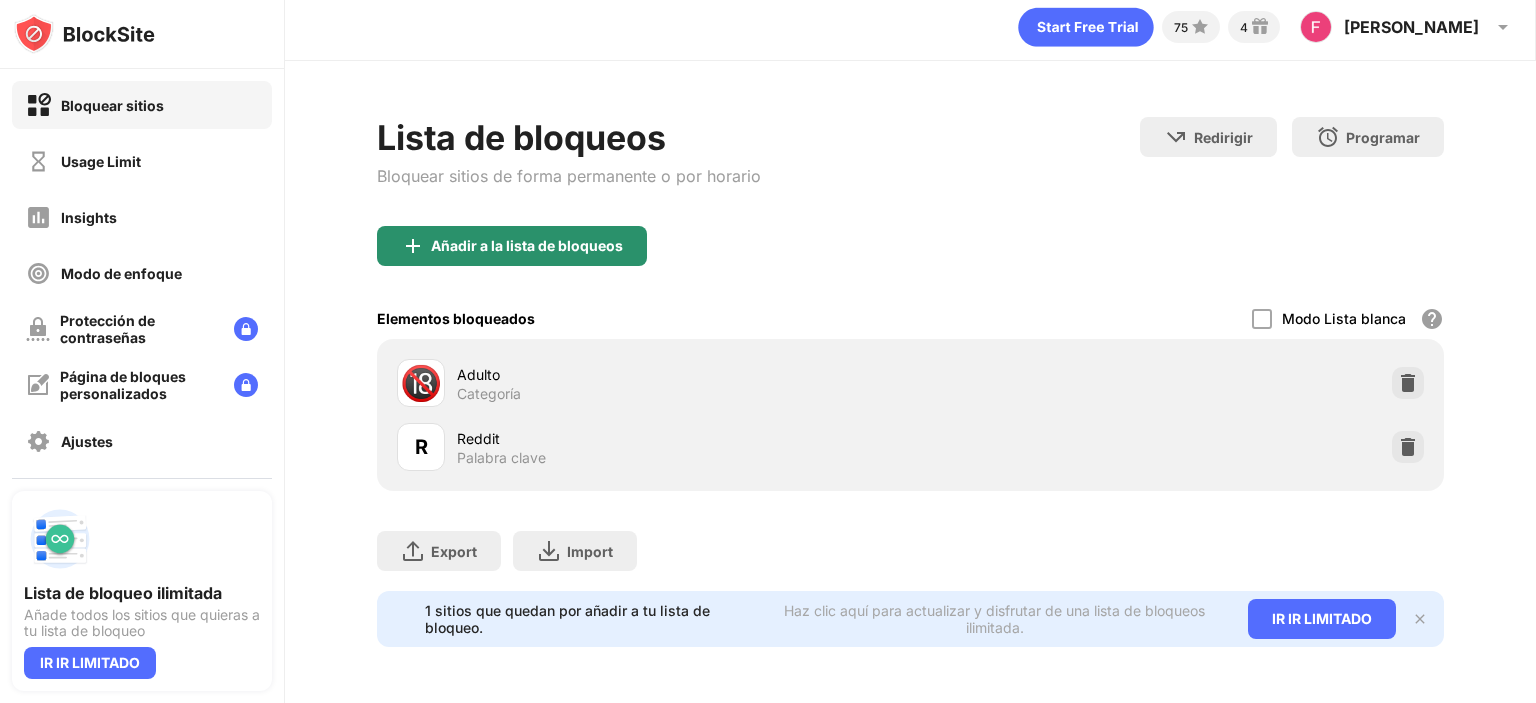 click on "Añadir a la lista de bloqueos" at bounding box center (512, 246) 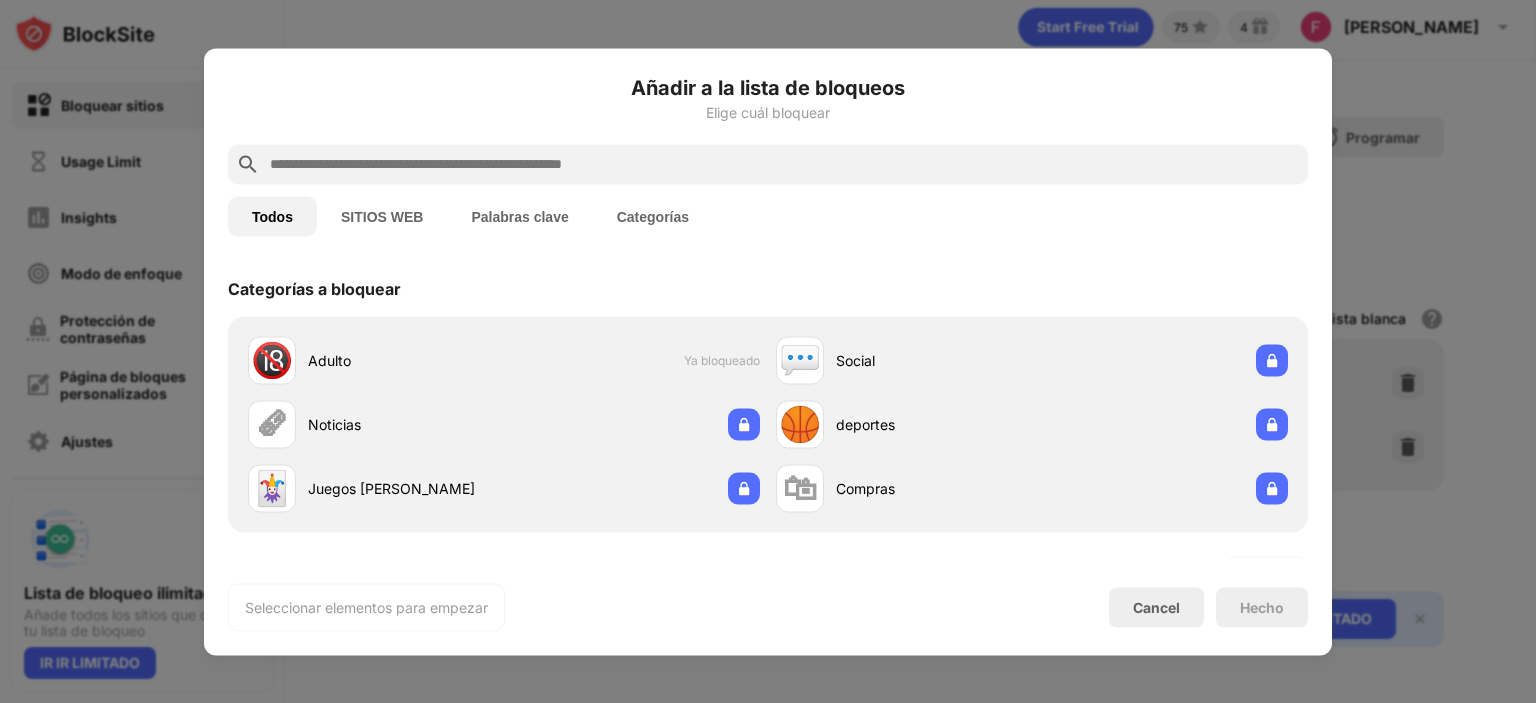 click at bounding box center [784, 164] 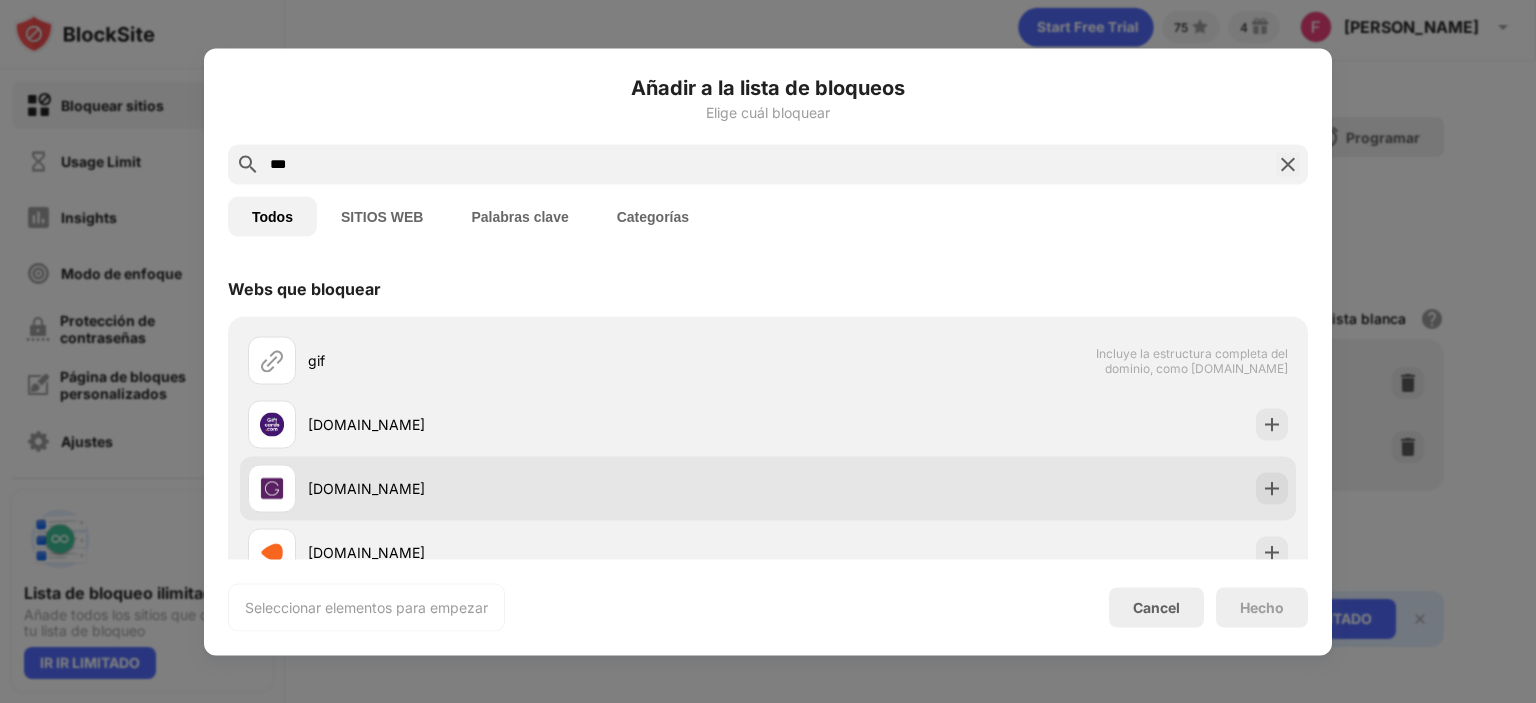 scroll, scrollTop: 332, scrollLeft: 0, axis: vertical 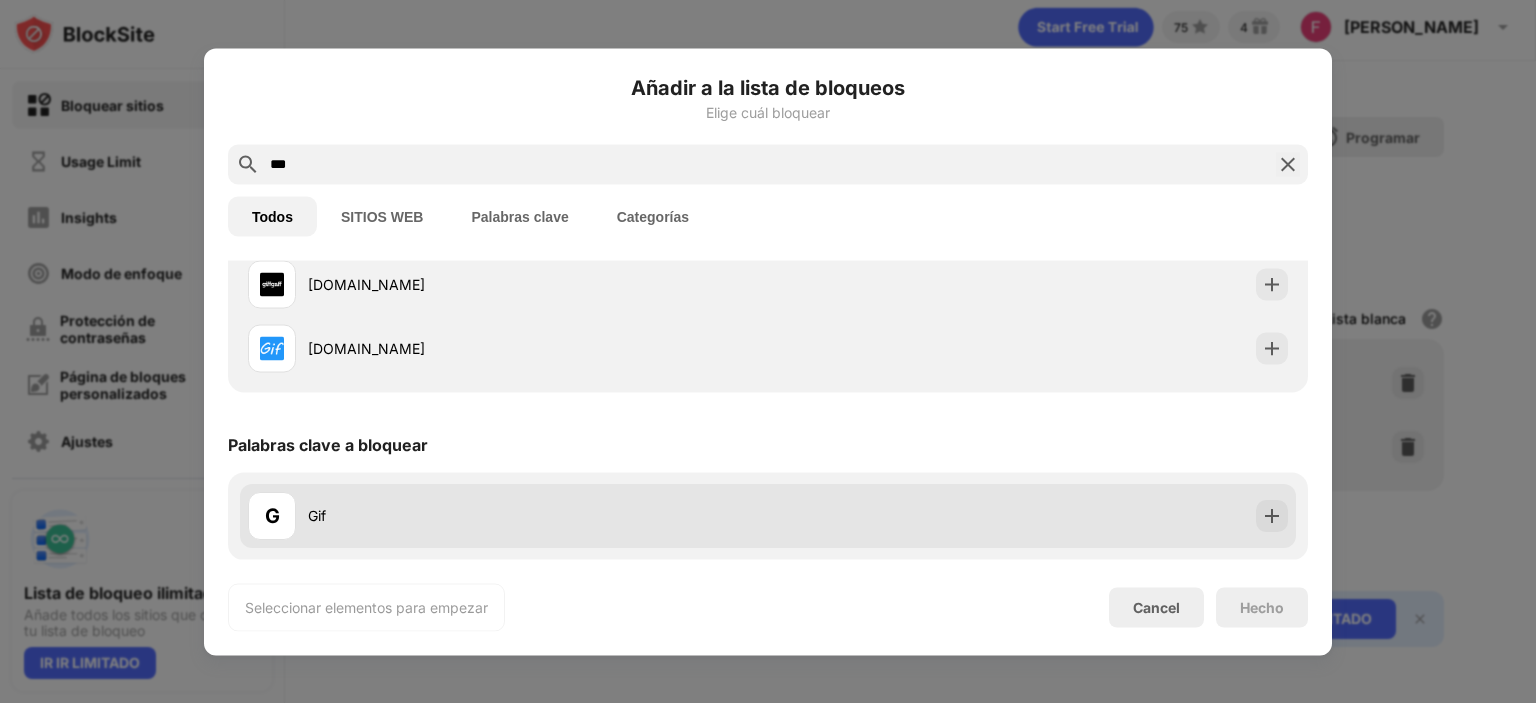 type on "***" 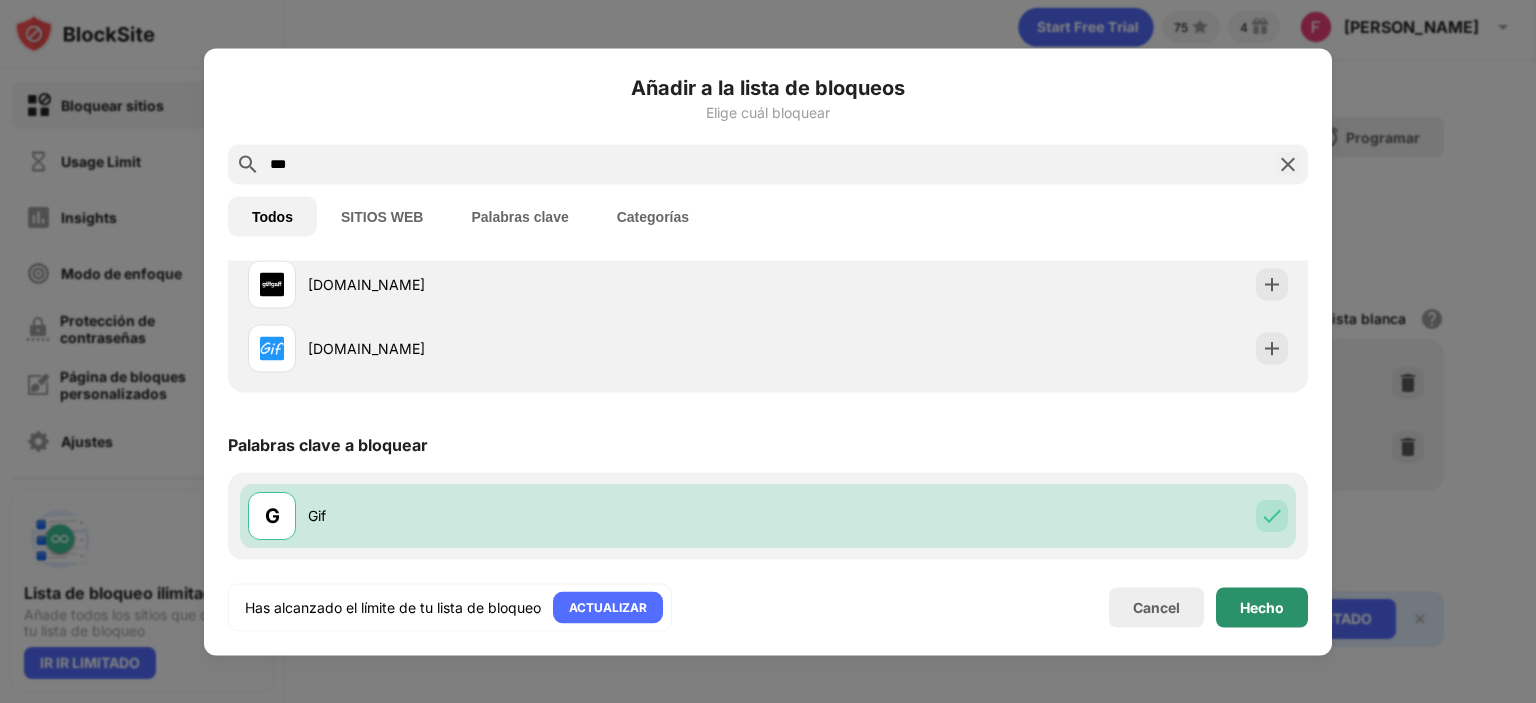 click on "Hecho" at bounding box center (1262, 607) 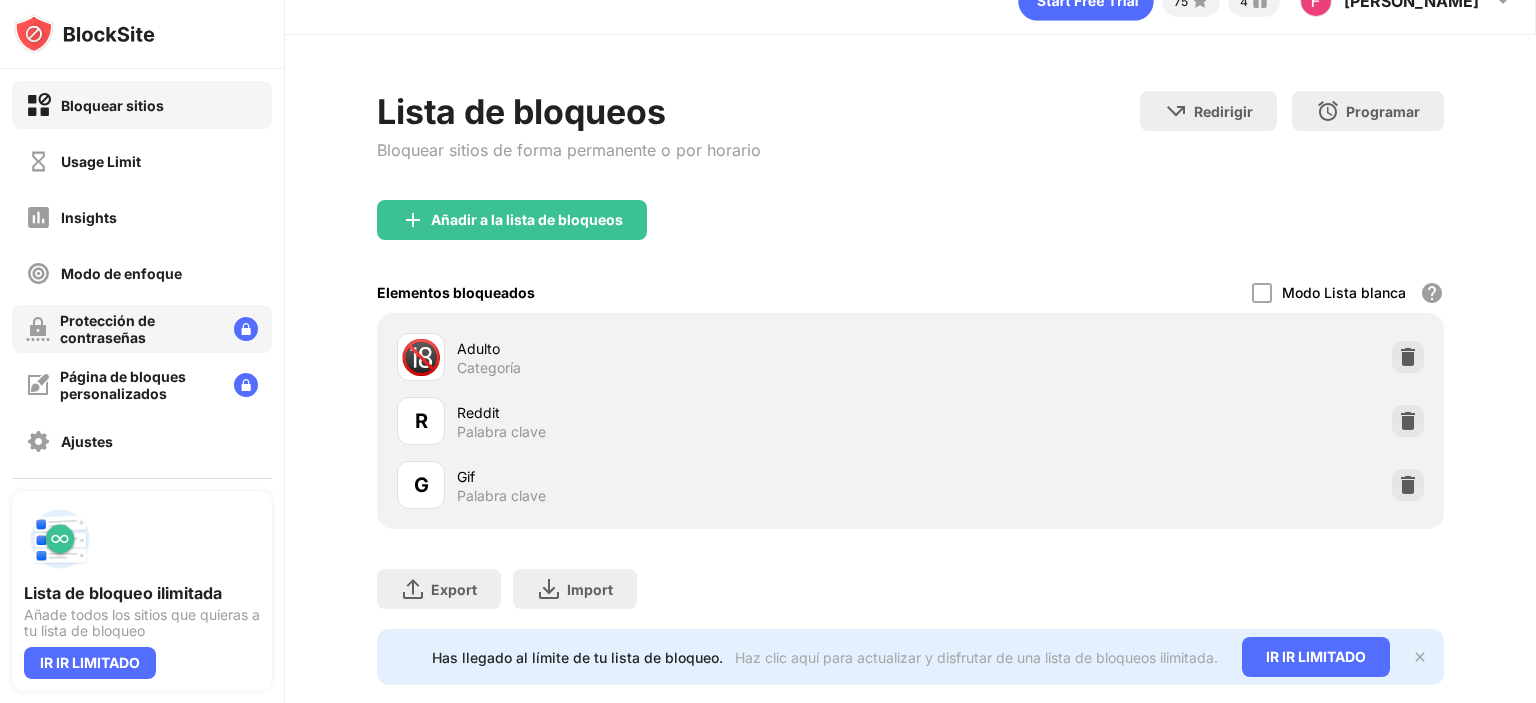 click on "Protección de contraseñas" at bounding box center (139, 329) 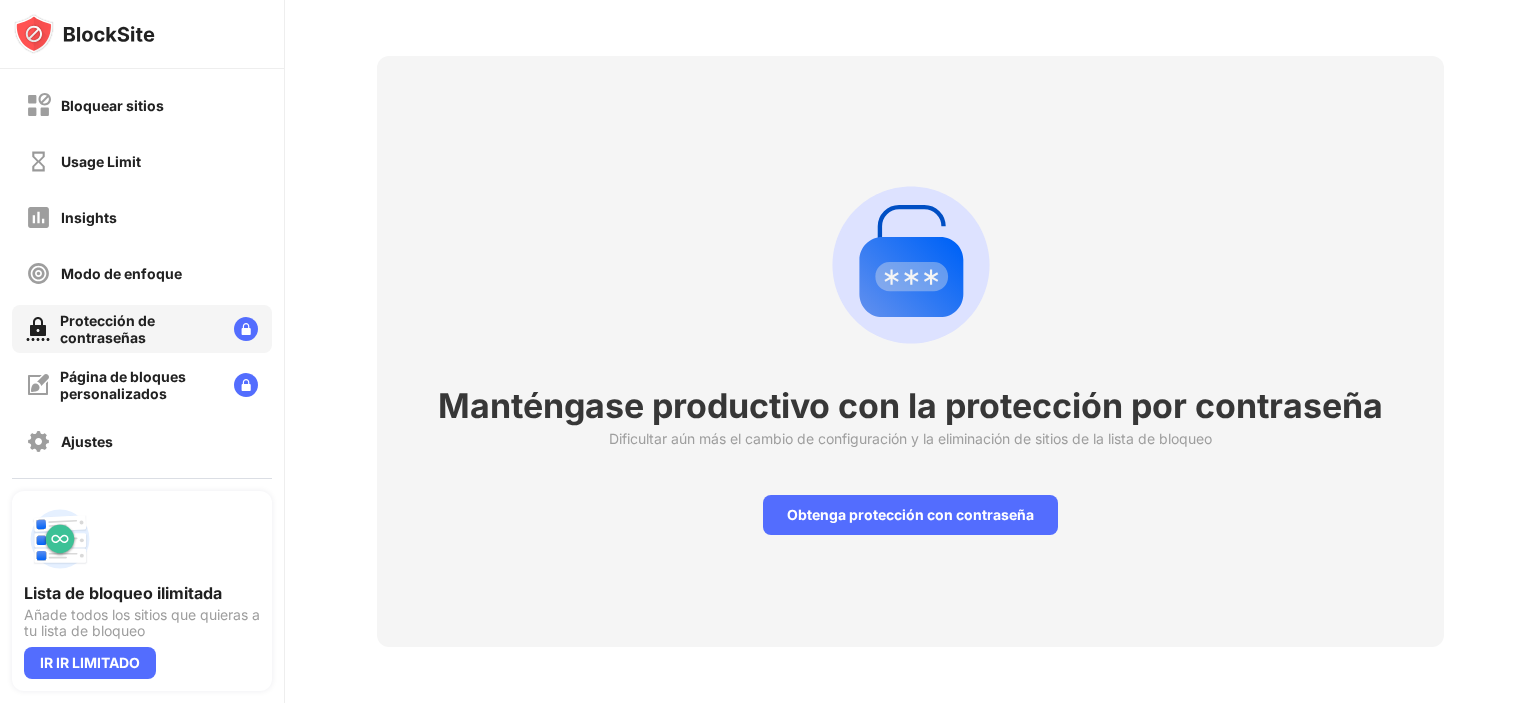 scroll, scrollTop: 84, scrollLeft: 0, axis: vertical 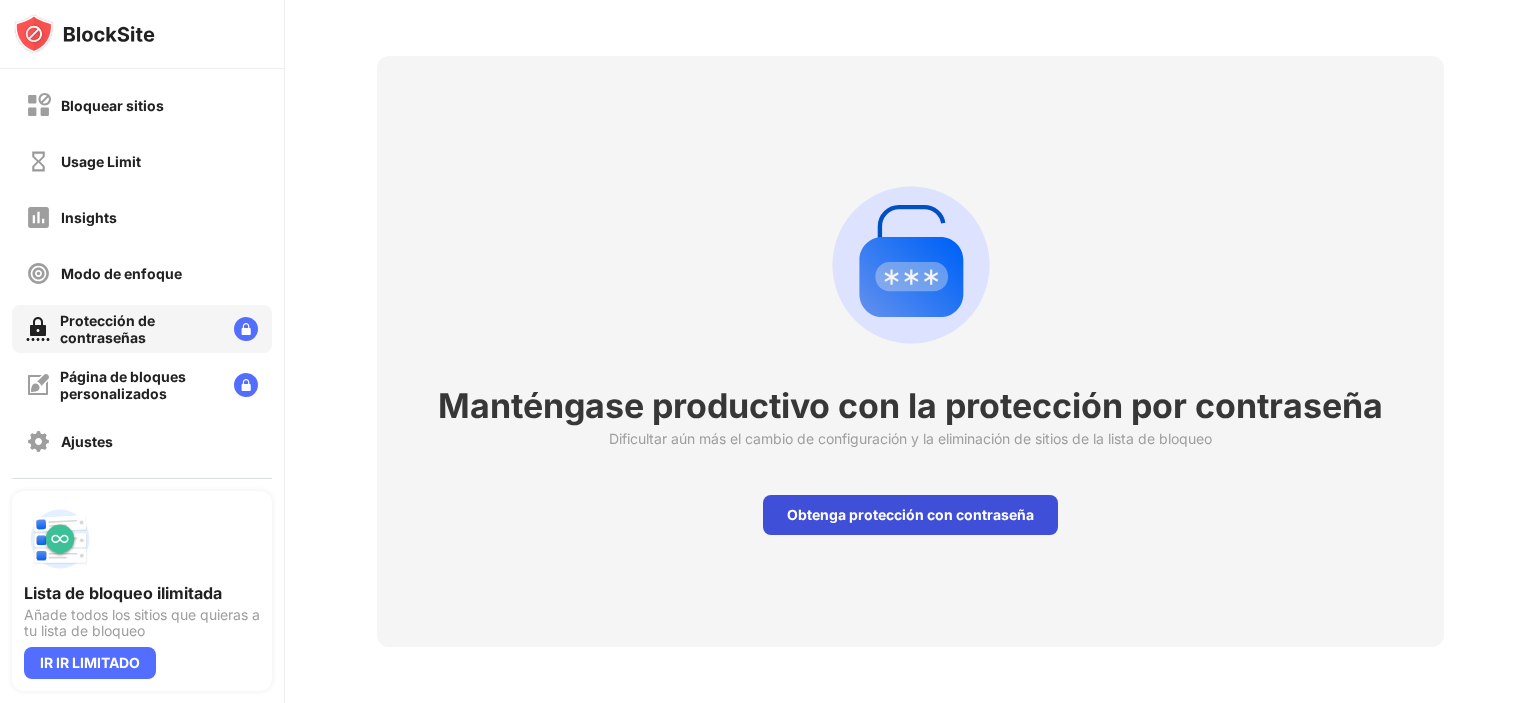 click on "Obtenga protección con contraseña" at bounding box center [910, 515] 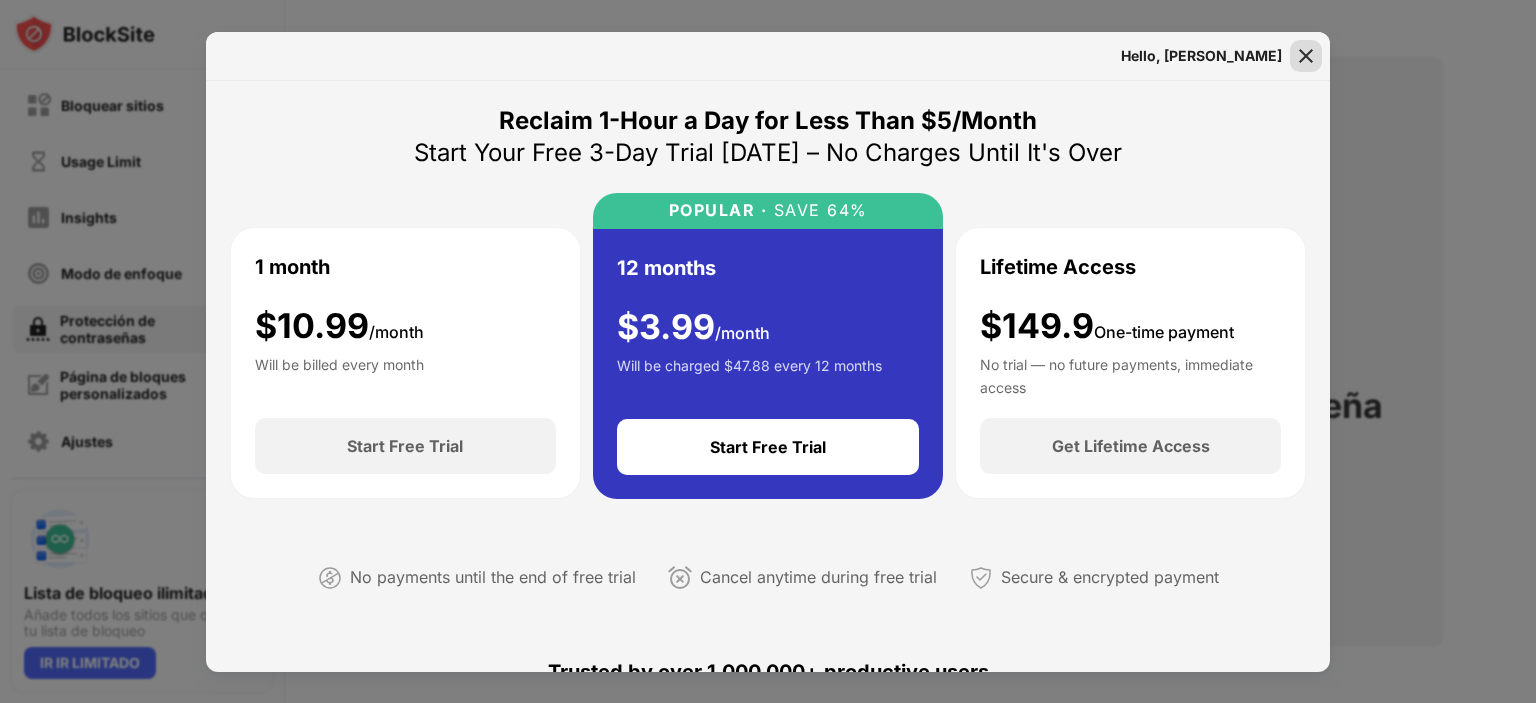 click at bounding box center [1306, 56] 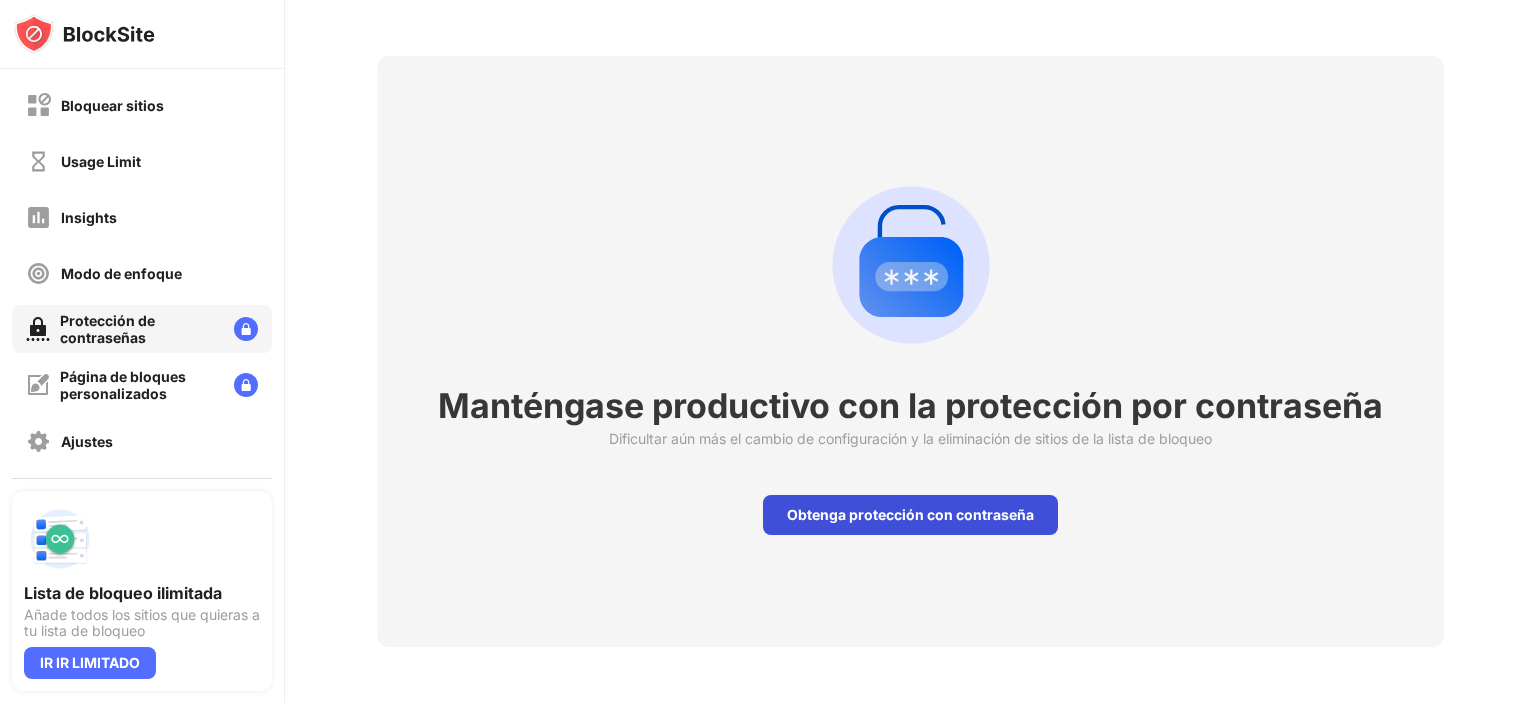 click on "Obtenga protección con contraseña" at bounding box center (910, 515) 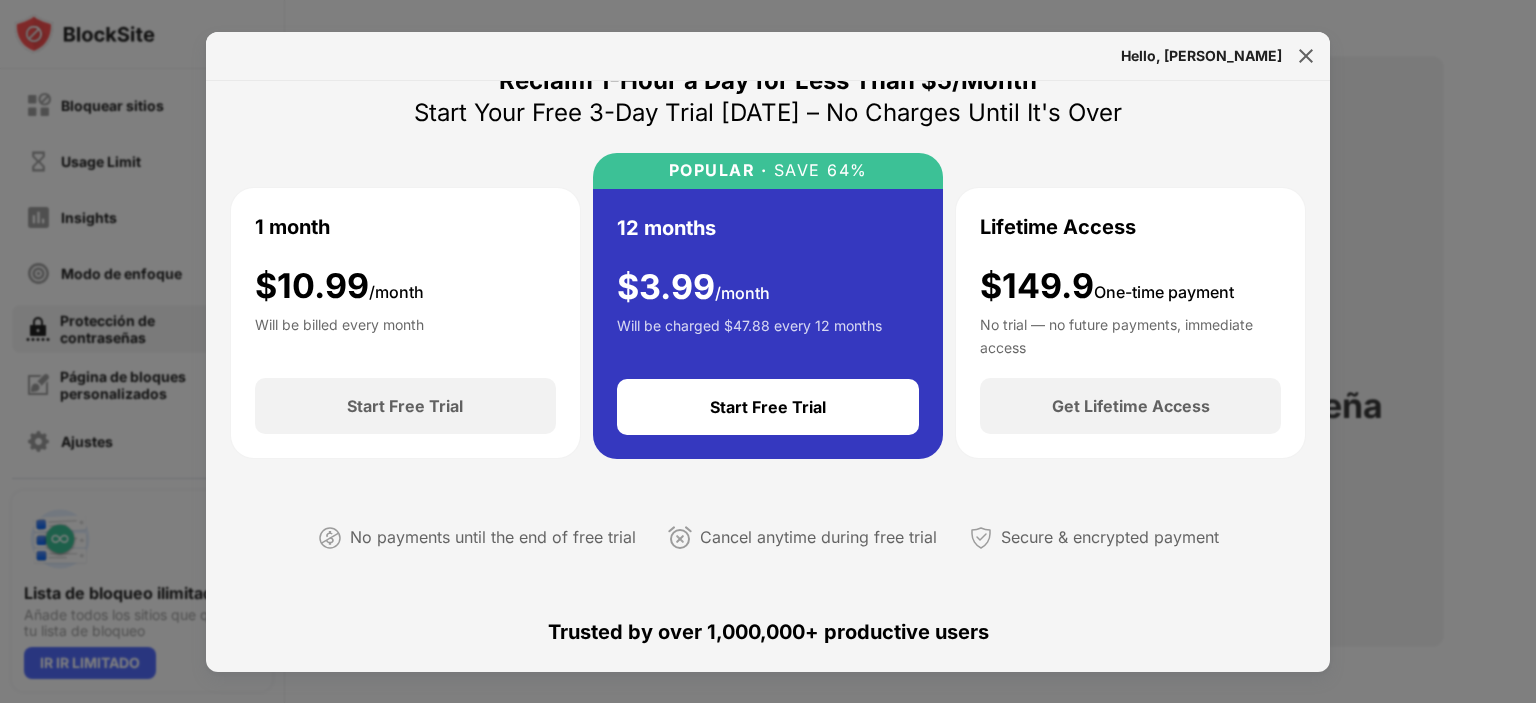 scroll, scrollTop: 17, scrollLeft: 0, axis: vertical 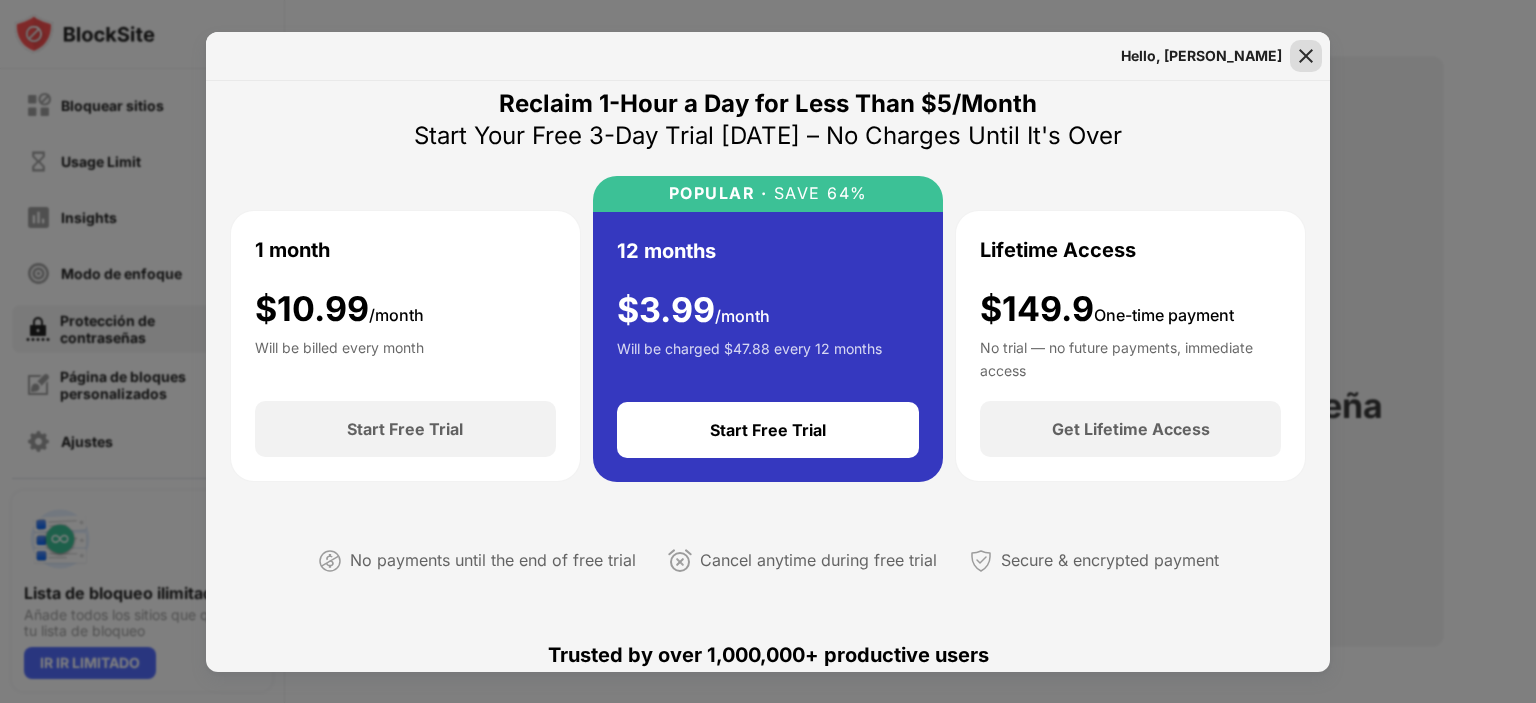 click at bounding box center (1306, 56) 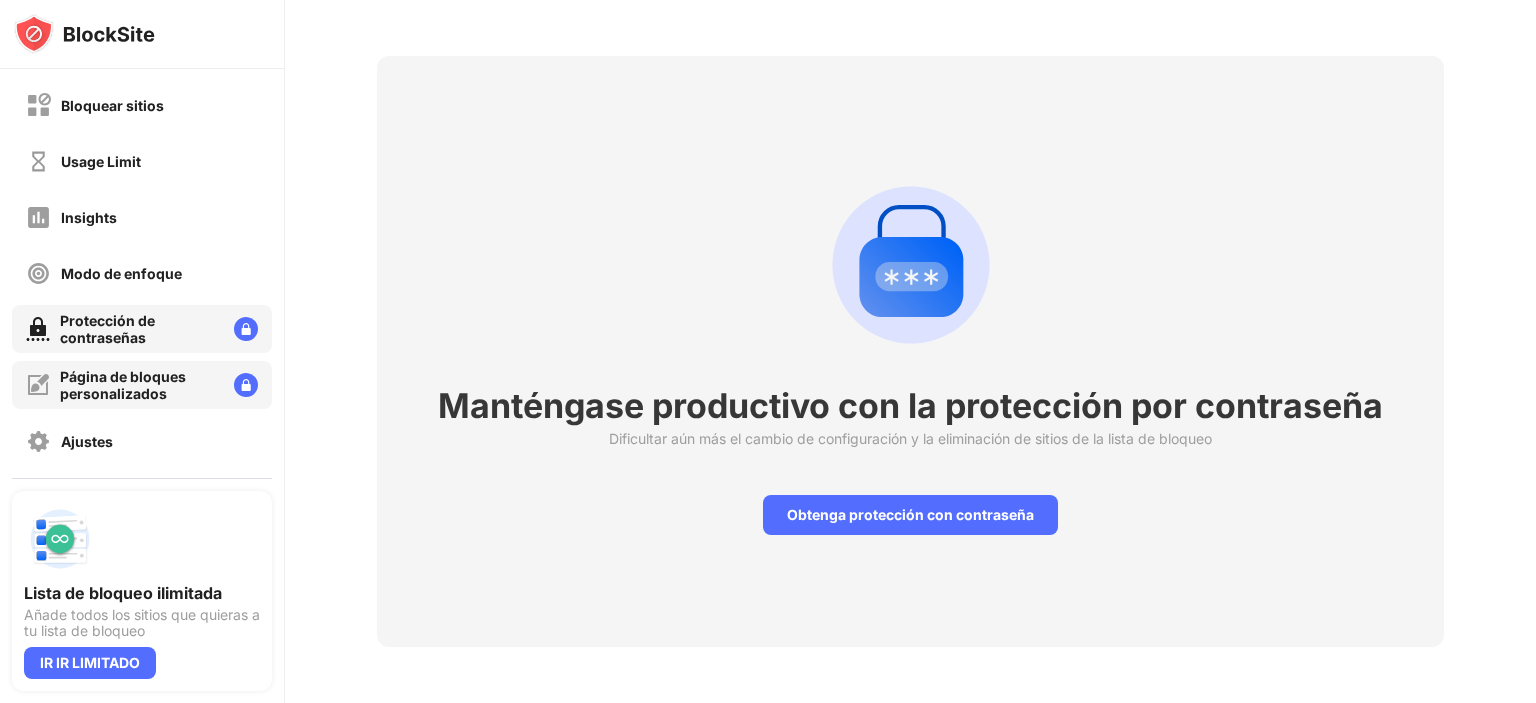 click at bounding box center (246, 385) 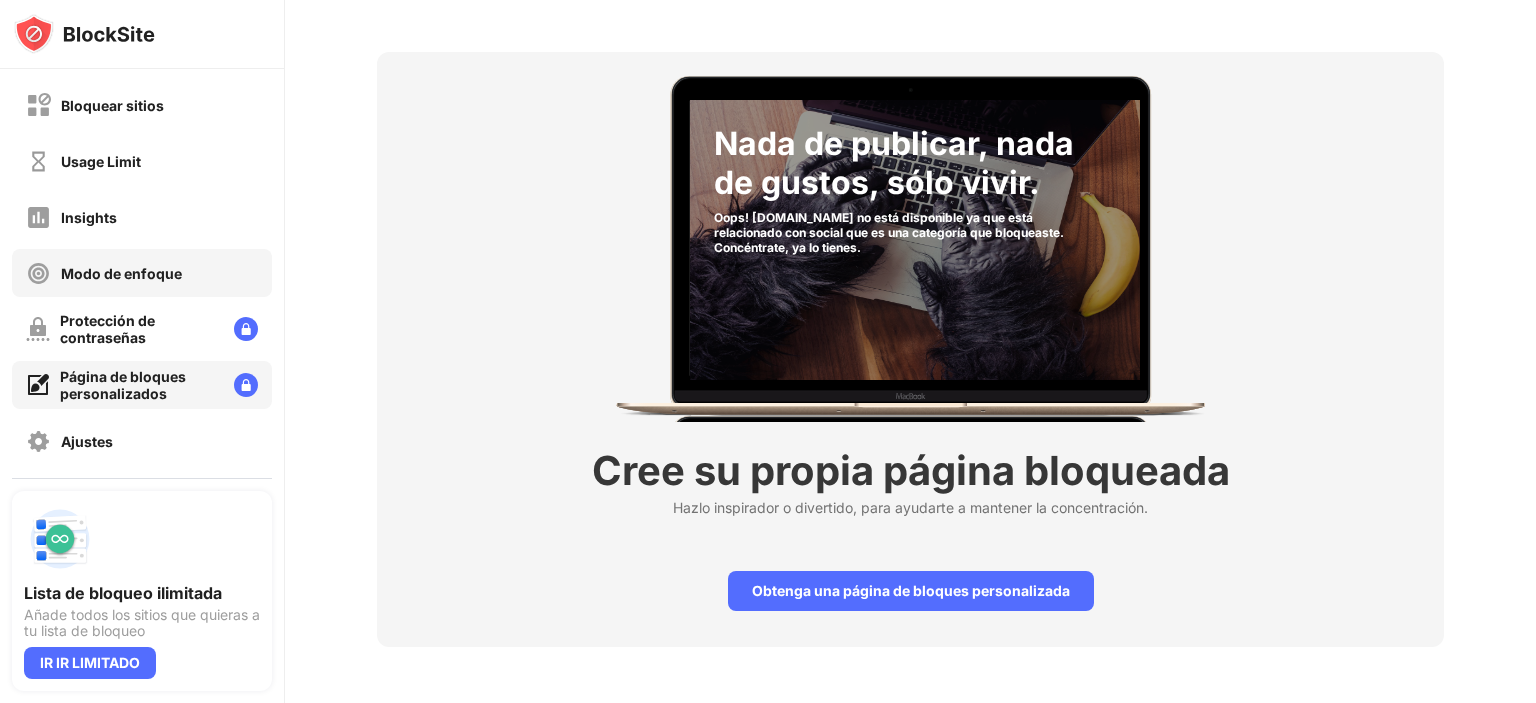 click on "Modo de enfoque" at bounding box center (121, 273) 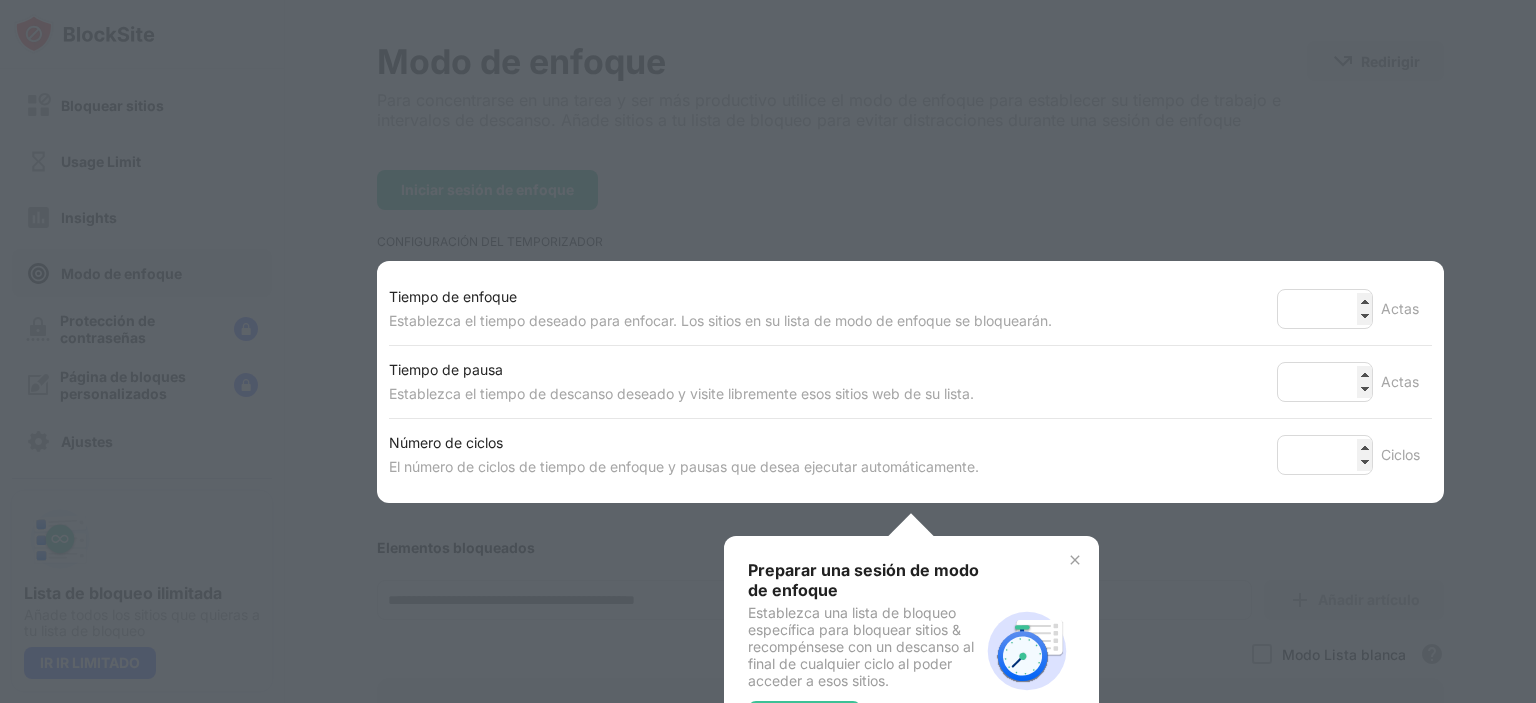 click at bounding box center (768, 351) 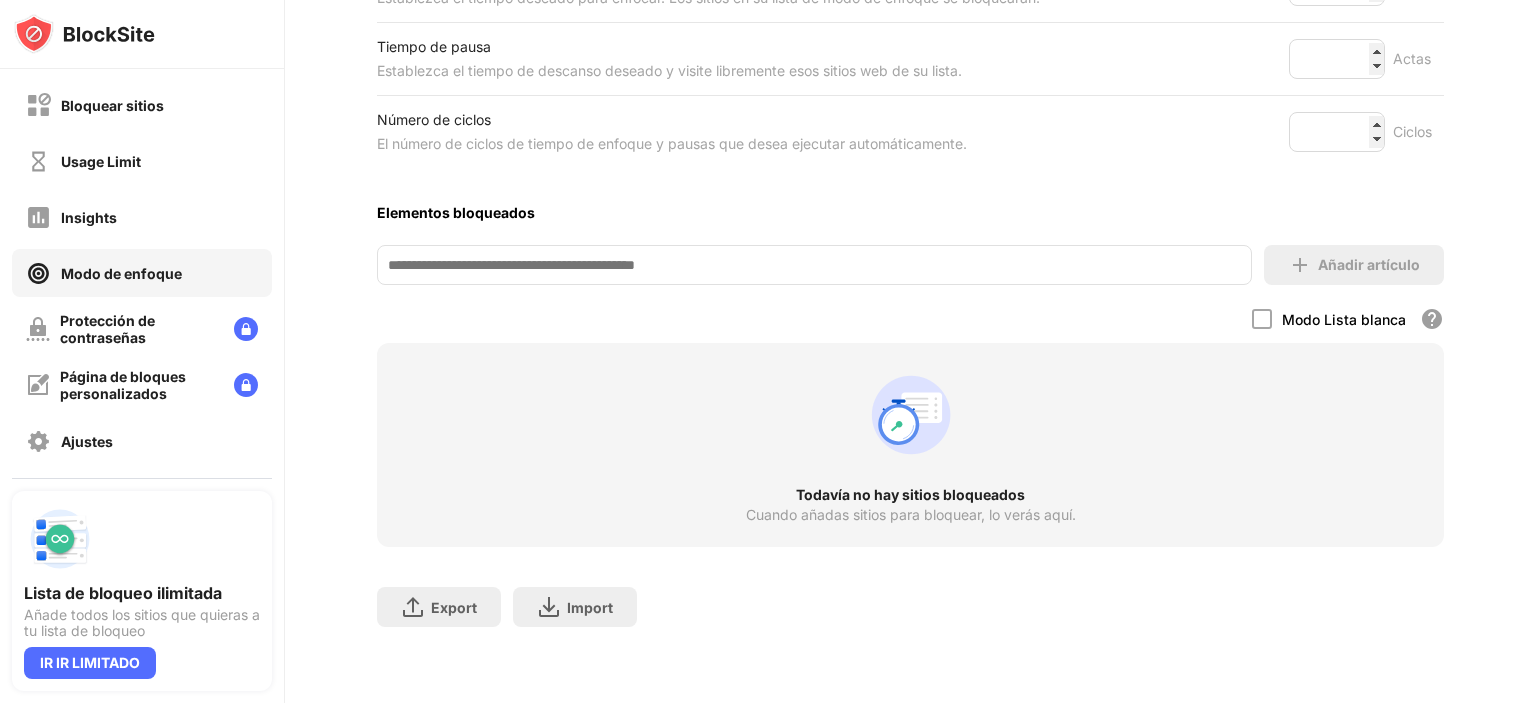 scroll, scrollTop: 0, scrollLeft: 0, axis: both 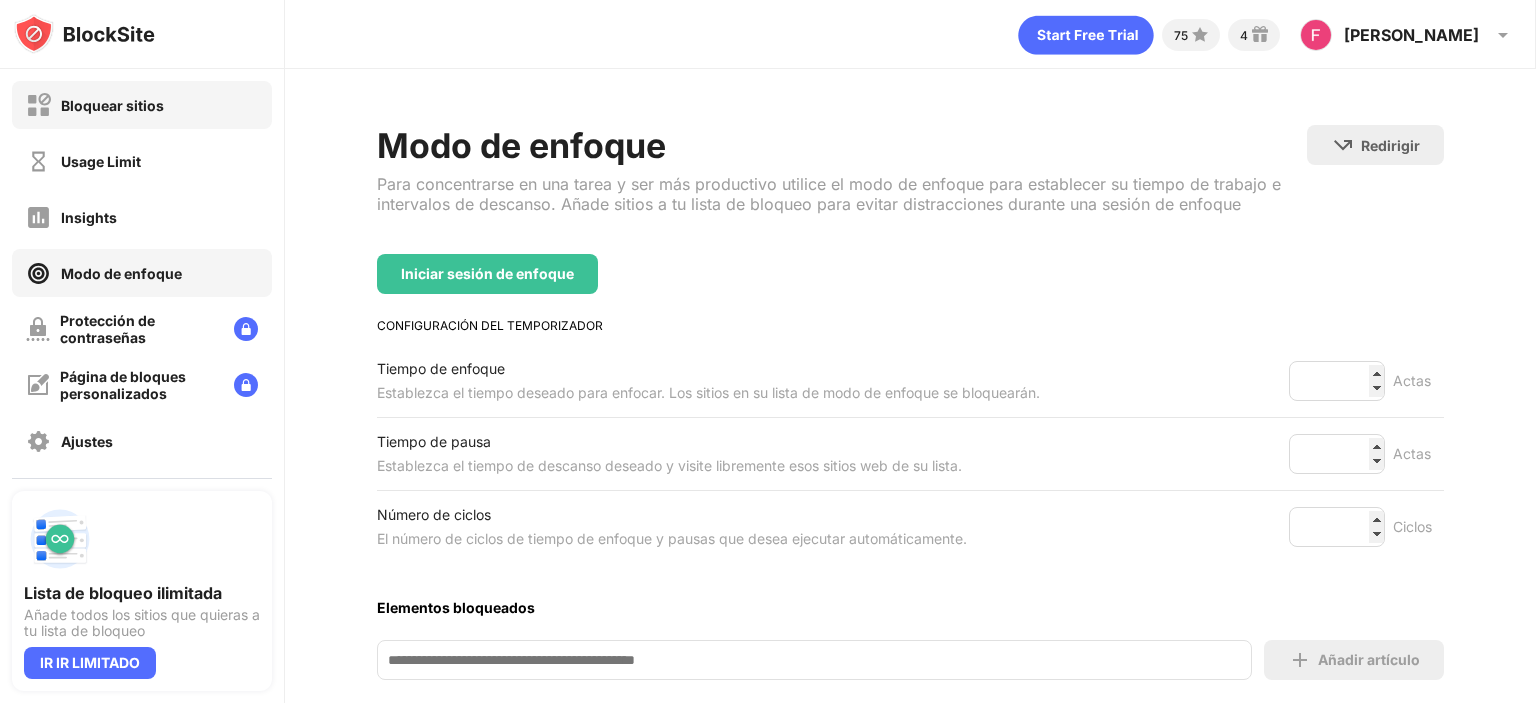 click on "Bloquear sitios" at bounding box center (112, 105) 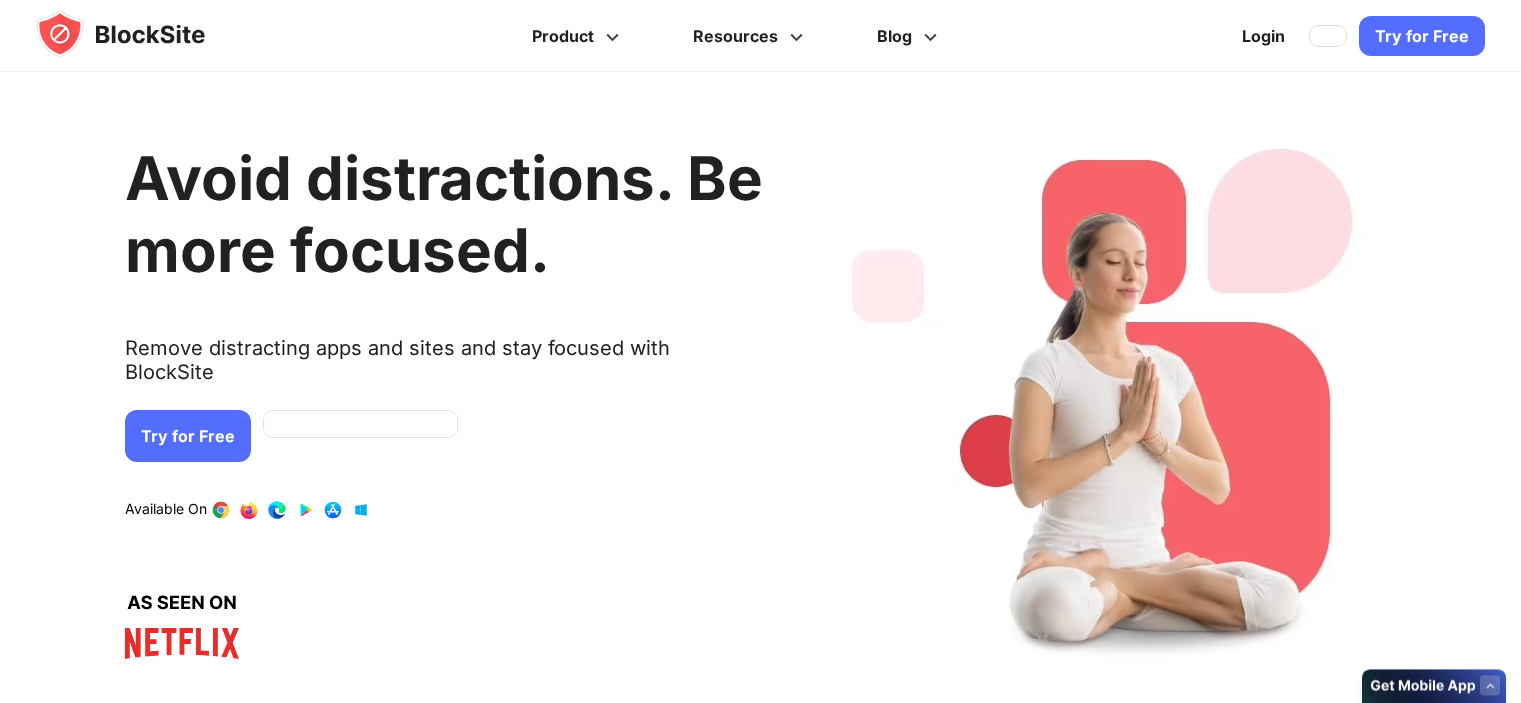 scroll, scrollTop: 0, scrollLeft: 0, axis: both 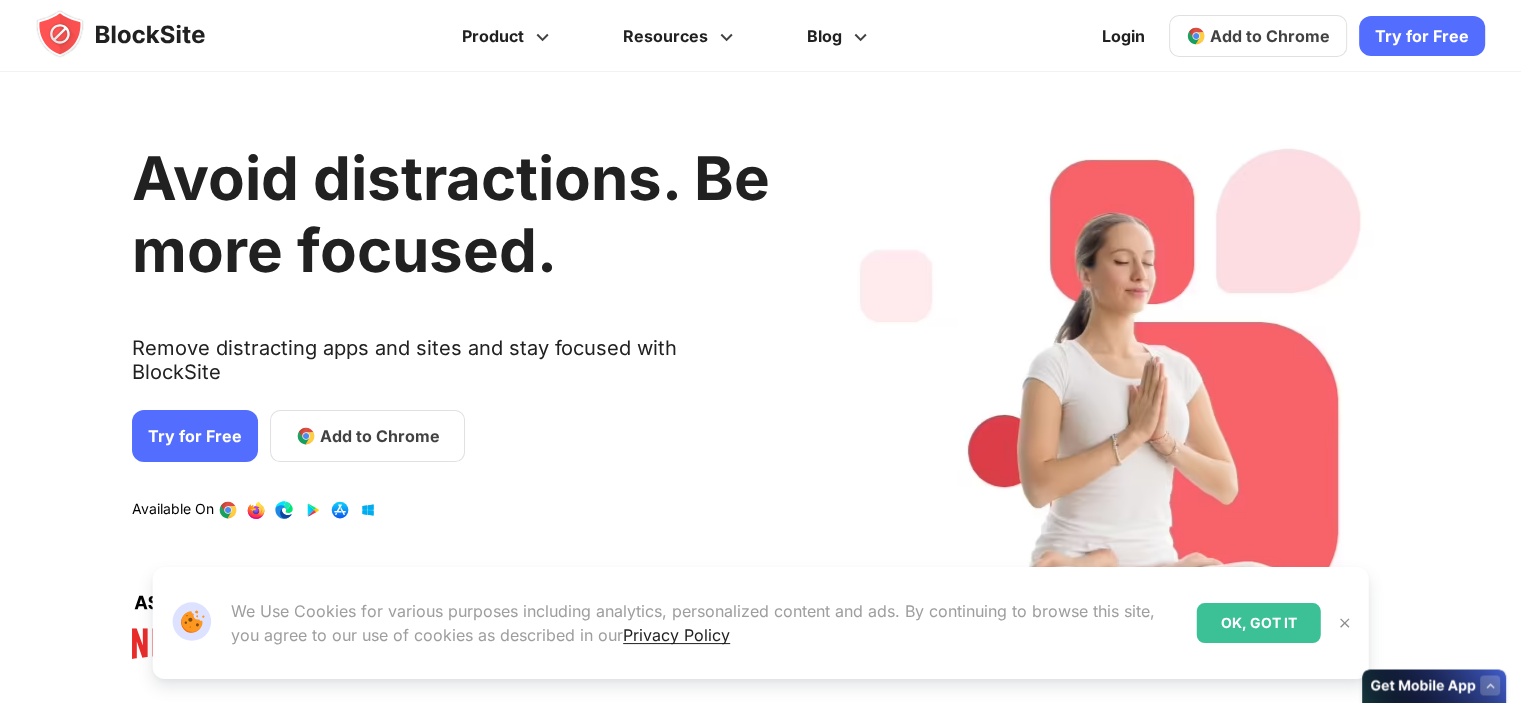 click at bounding box center (1117, 112) 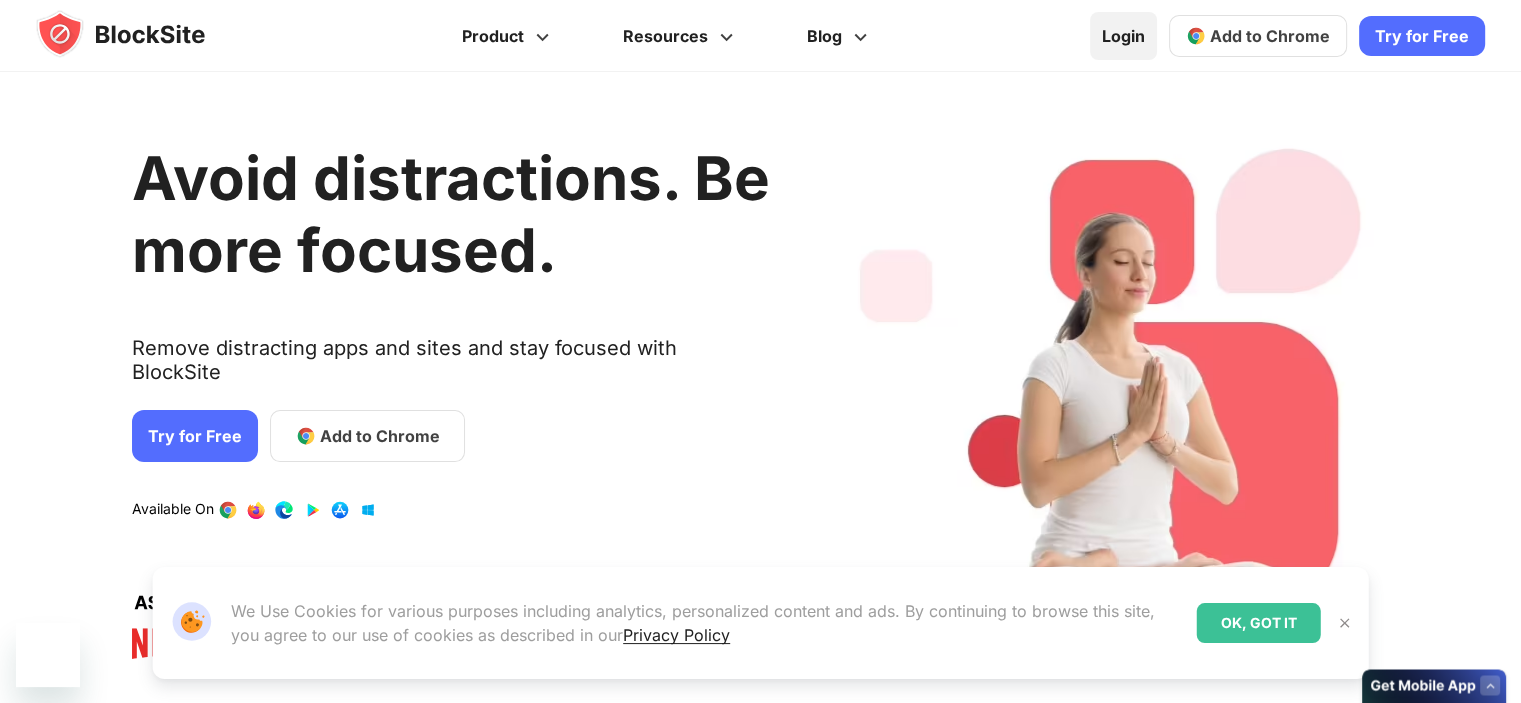 scroll, scrollTop: 0, scrollLeft: 0, axis: both 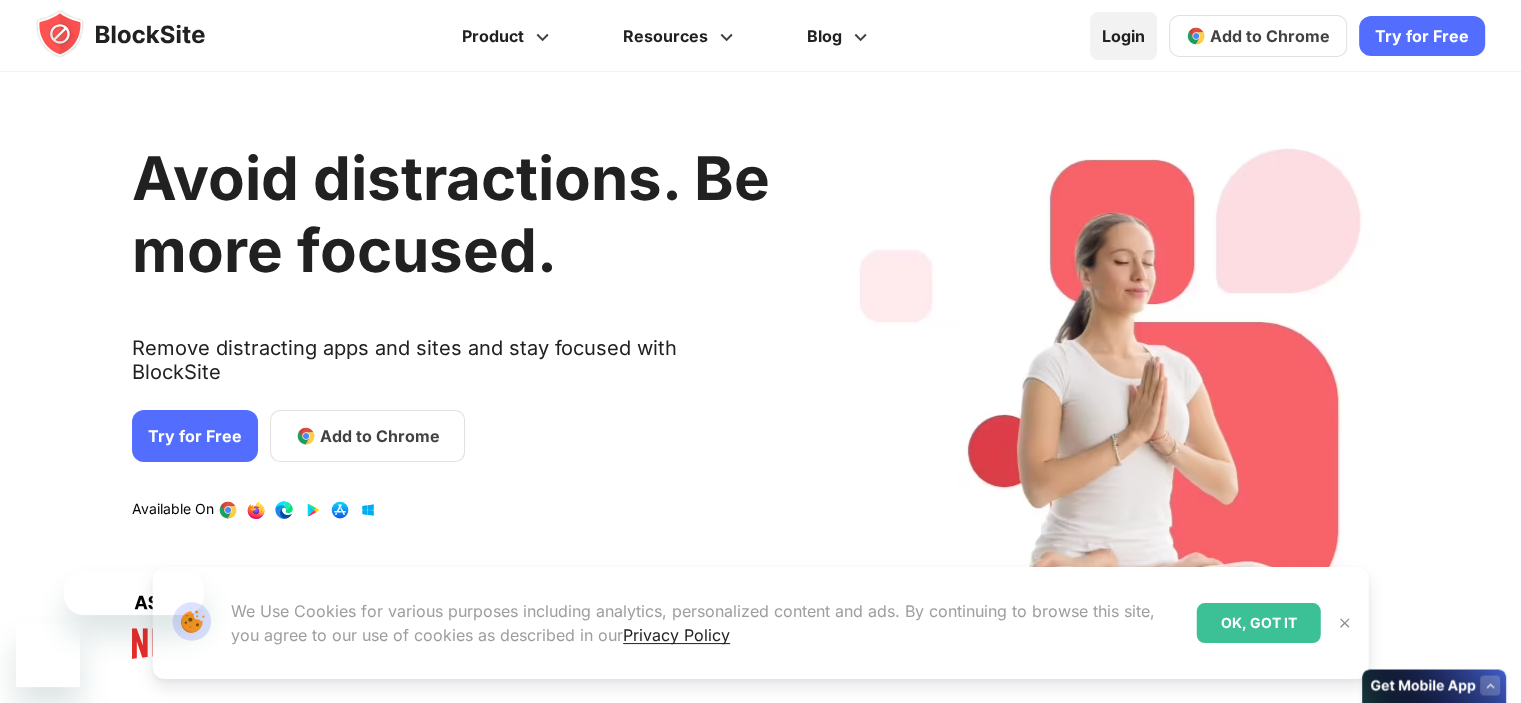 click on "Login" at bounding box center [1123, 36] 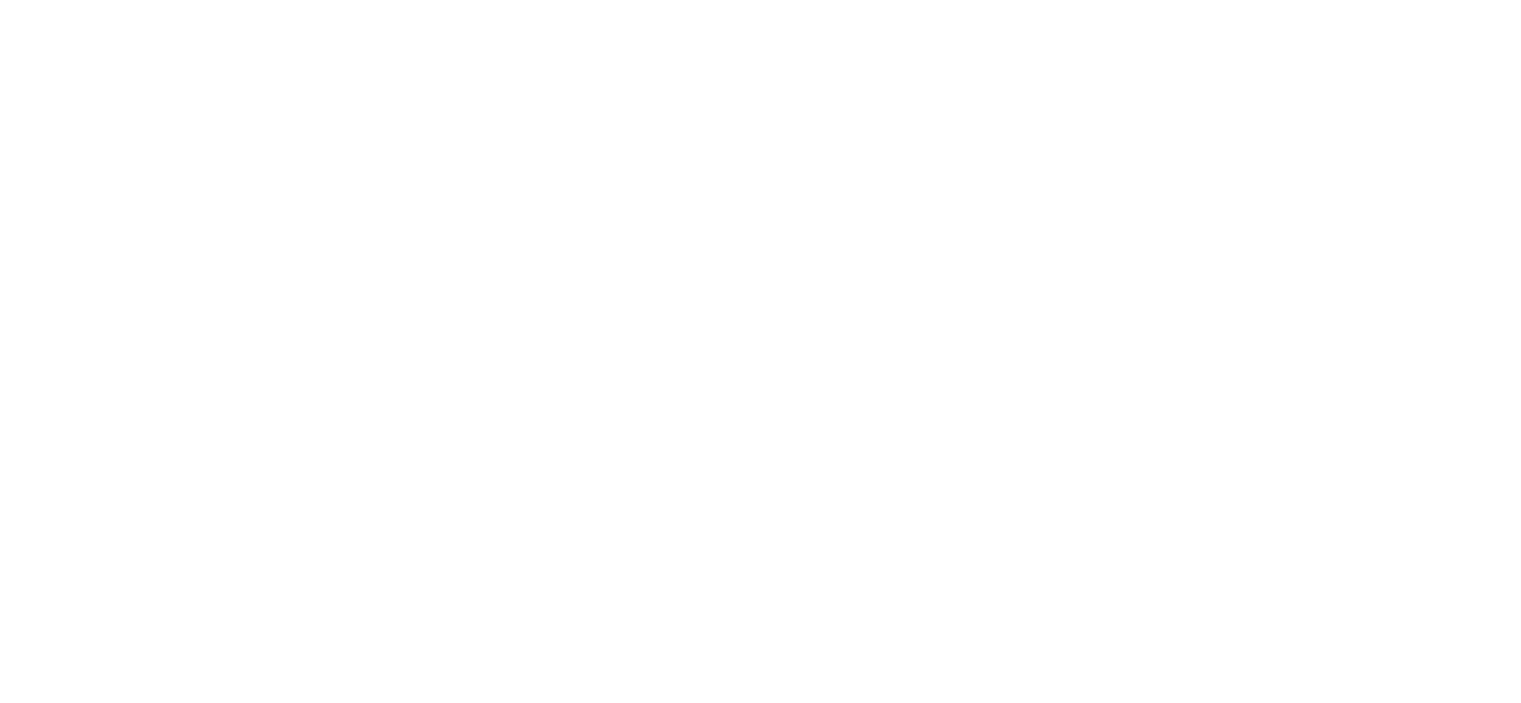 scroll, scrollTop: 0, scrollLeft: 0, axis: both 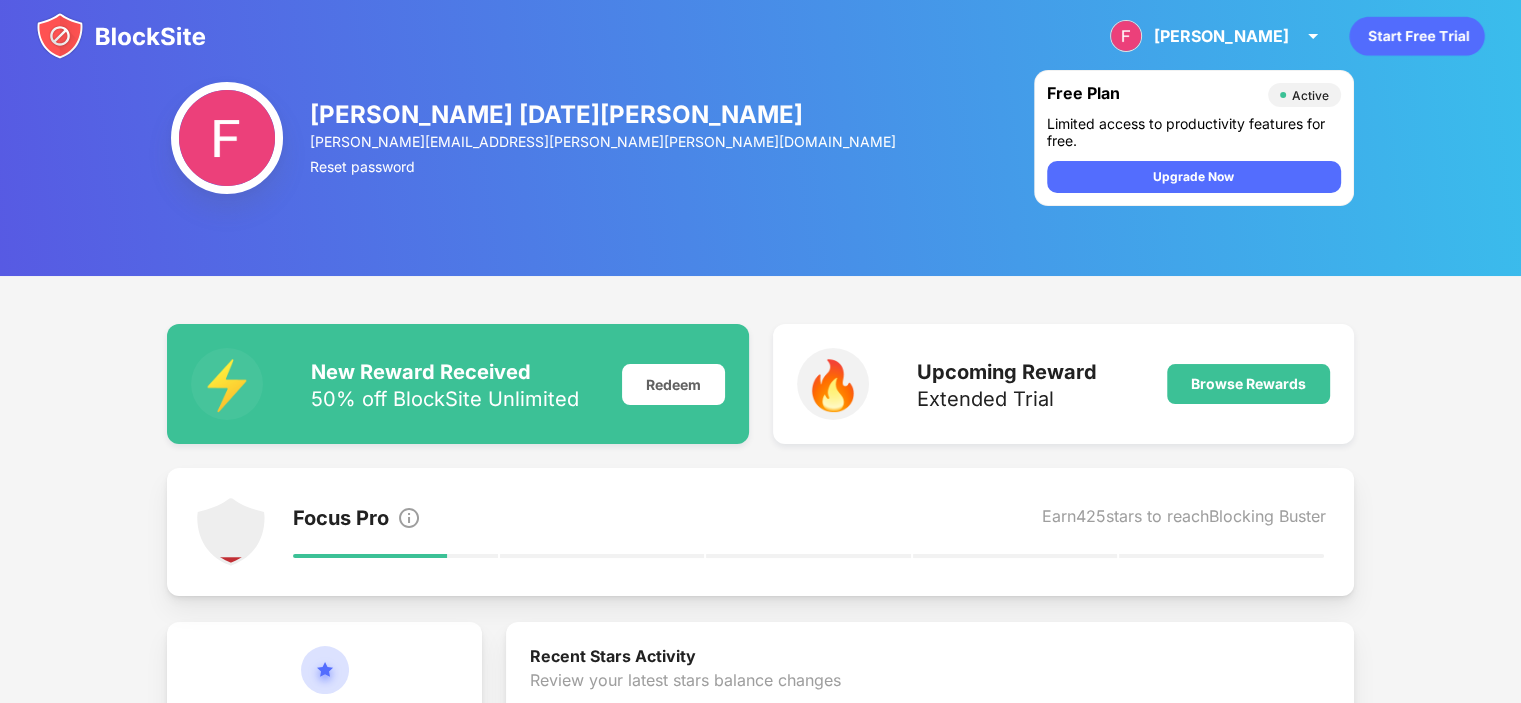 click at bounding box center [121, 36] 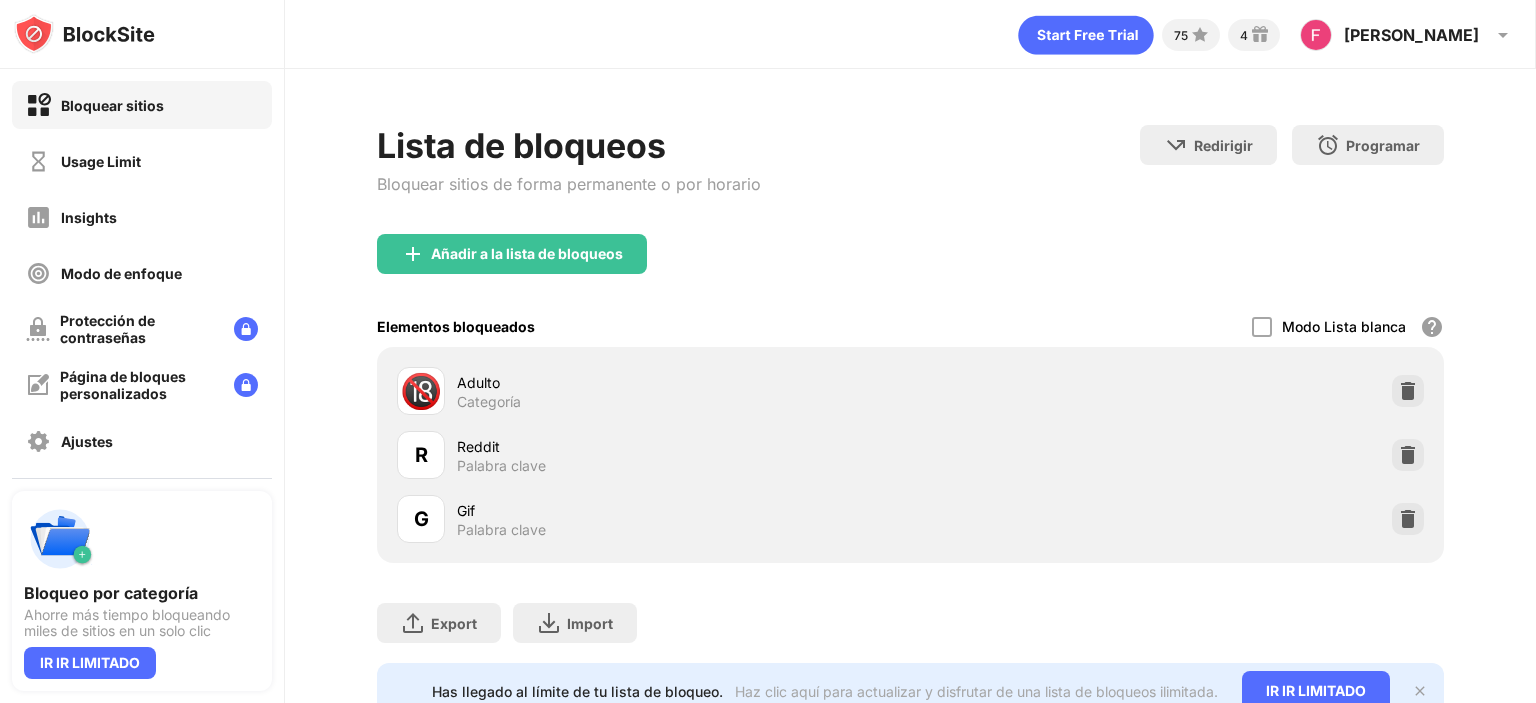 click on "Bloquear sitios" at bounding box center [112, 105] 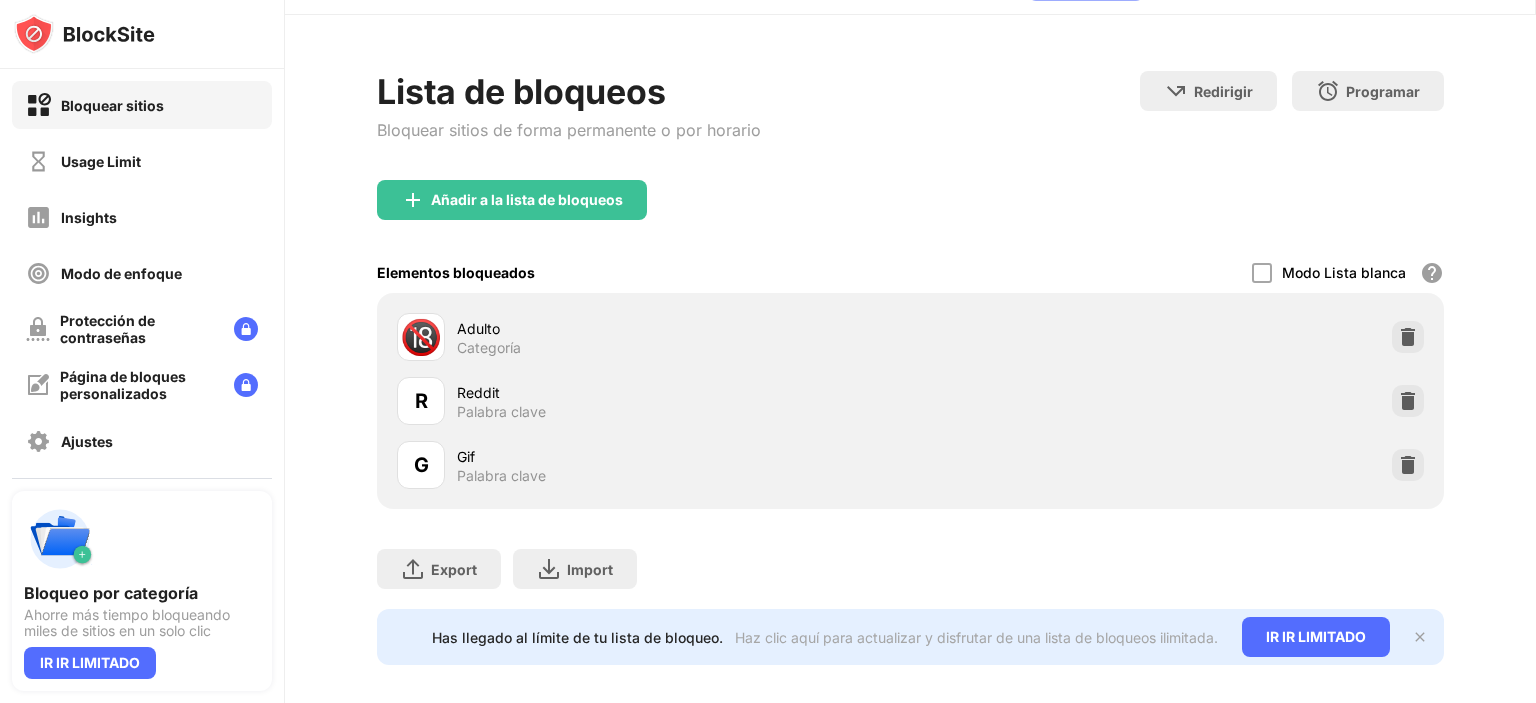 scroll, scrollTop: 0, scrollLeft: 0, axis: both 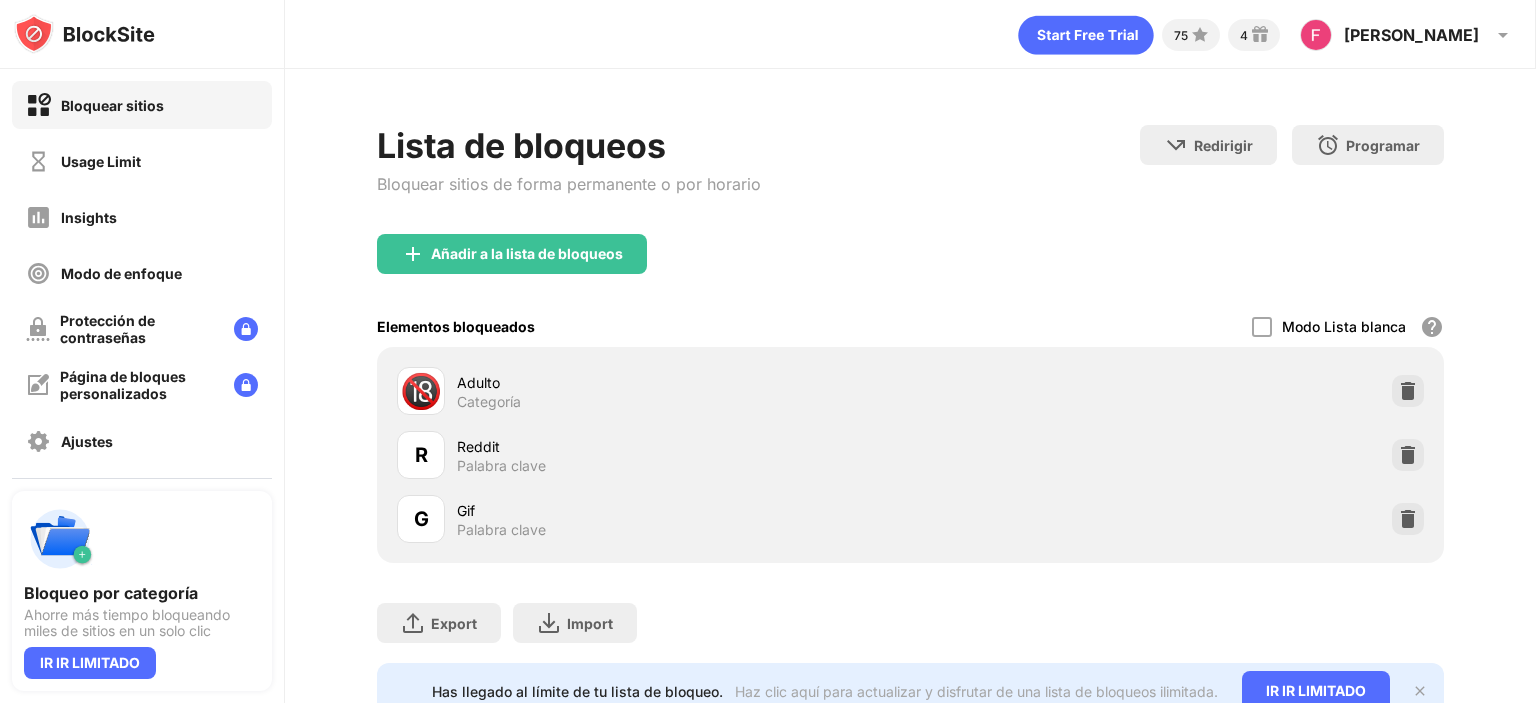 click on "Añadir a la lista de bloqueos" at bounding box center (910, 270) 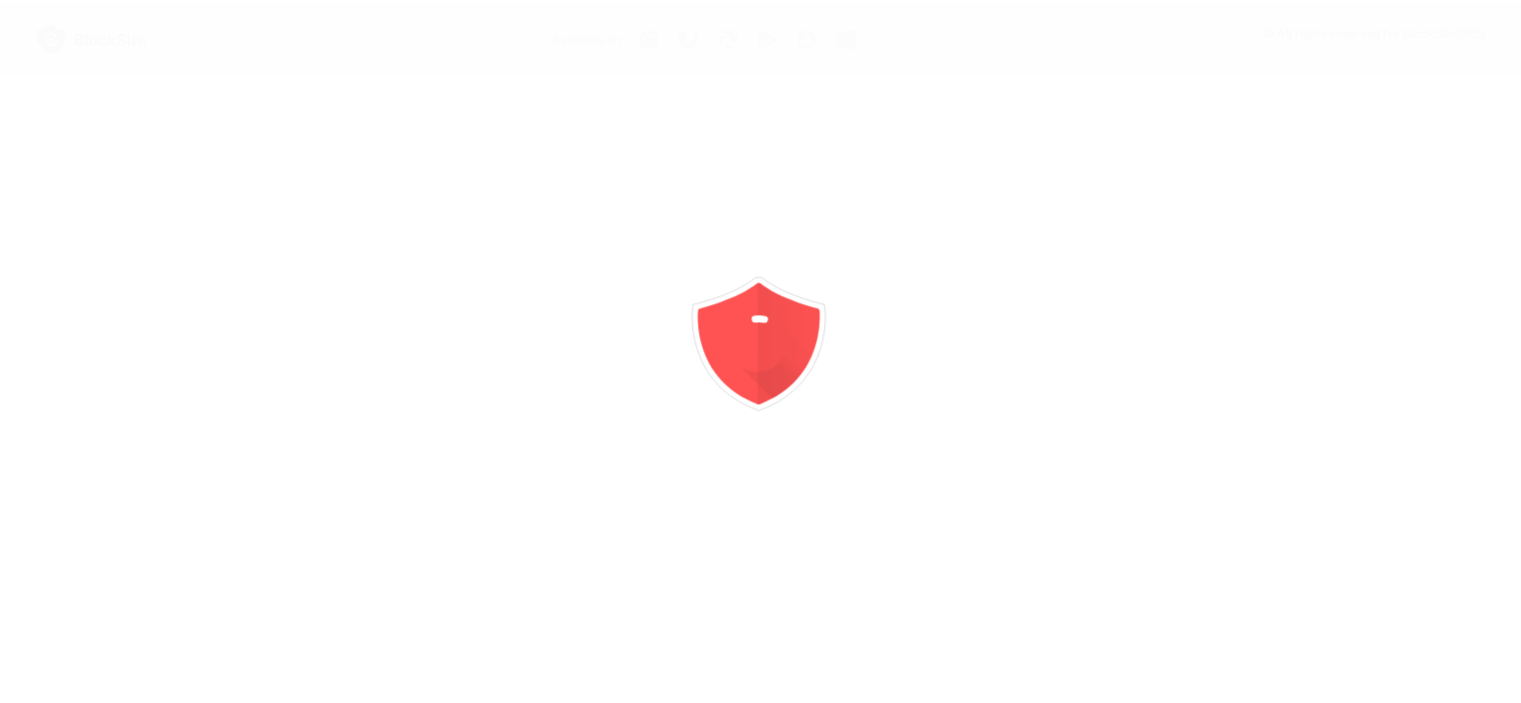 scroll, scrollTop: 0, scrollLeft: 0, axis: both 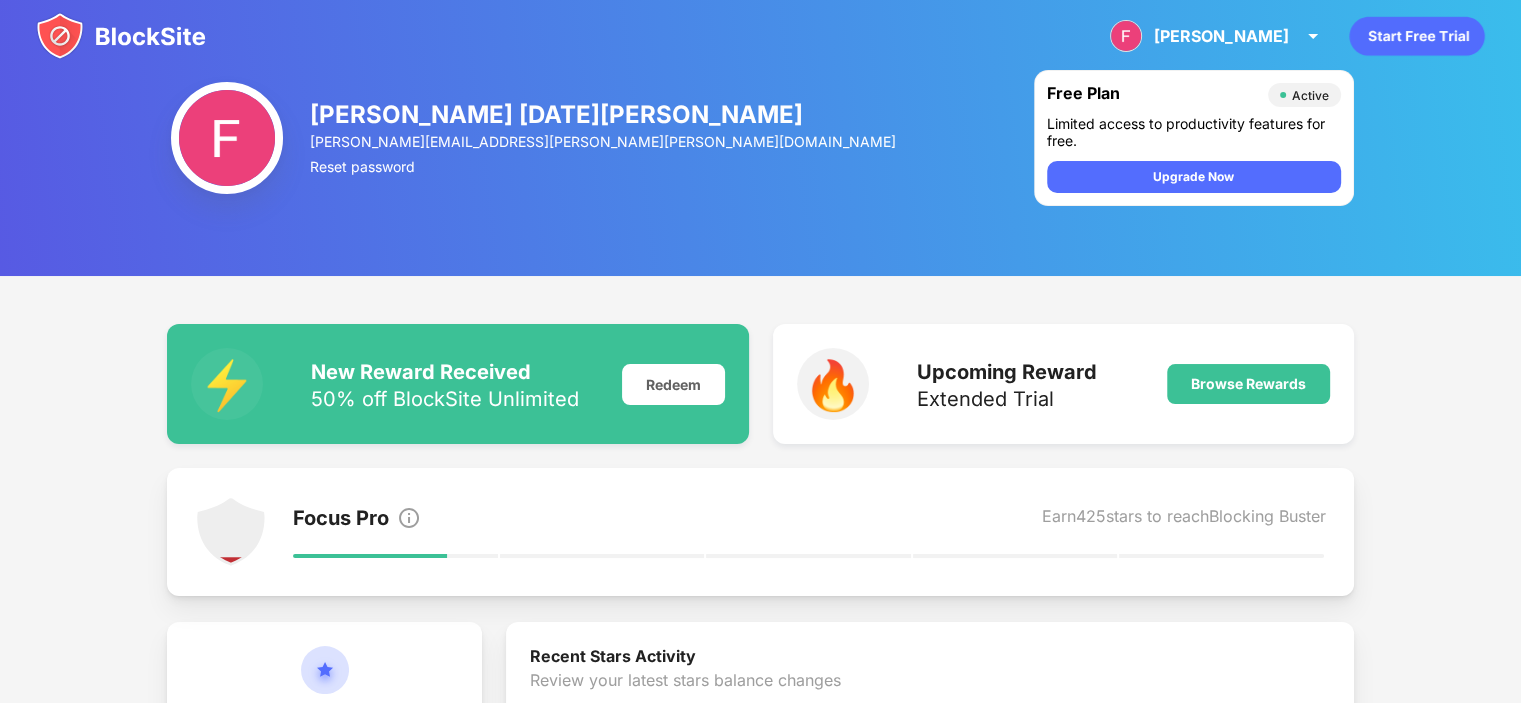 click at bounding box center [121, 36] 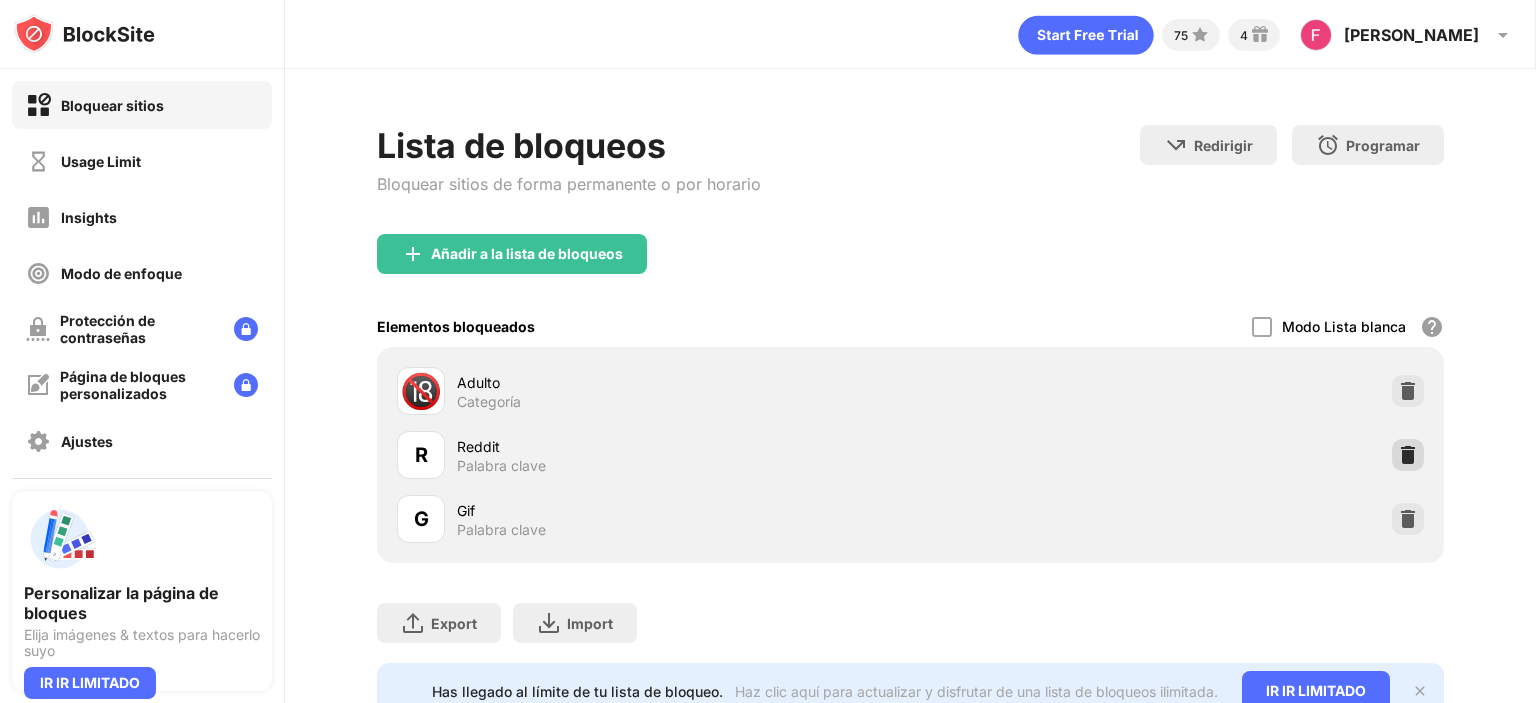 click at bounding box center (1408, 455) 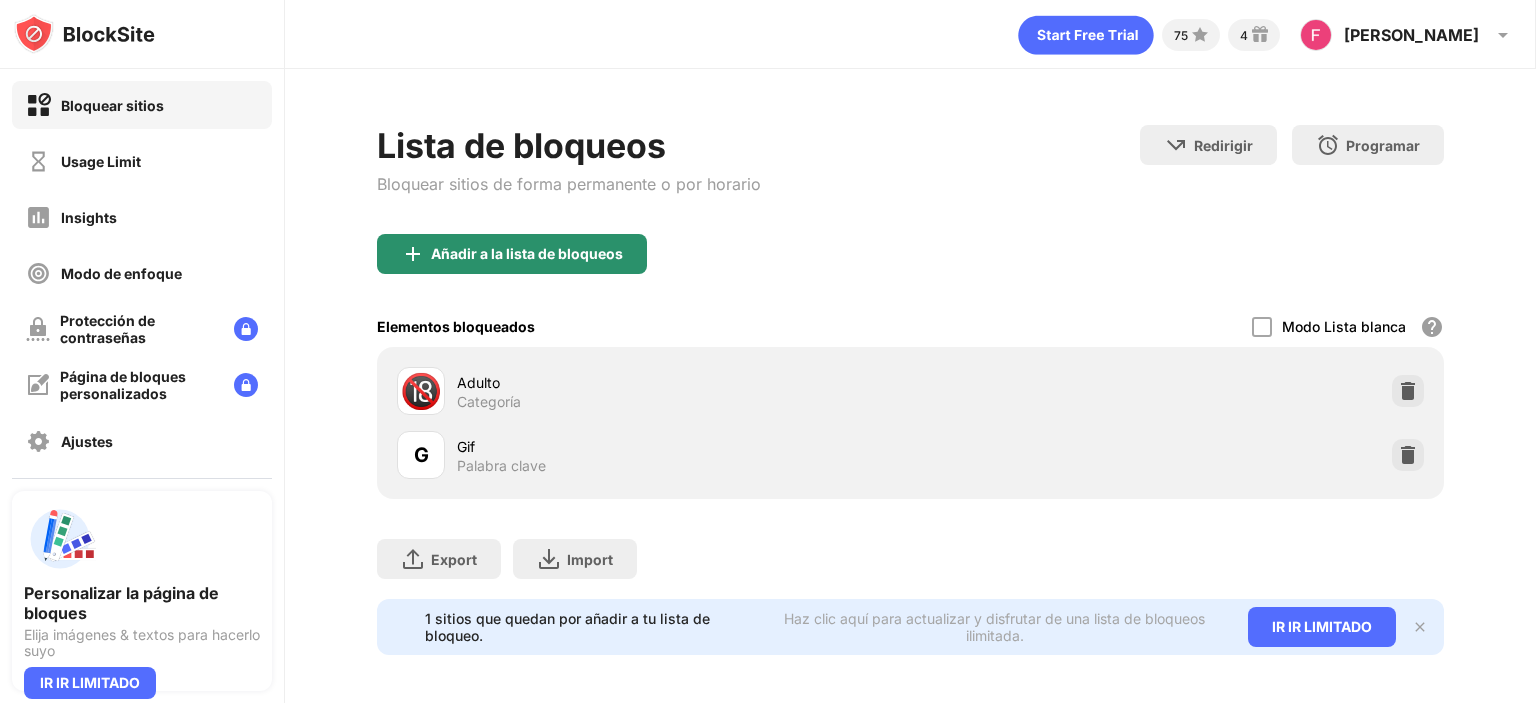 click on "Añadir a la lista de bloqueos" at bounding box center [527, 254] 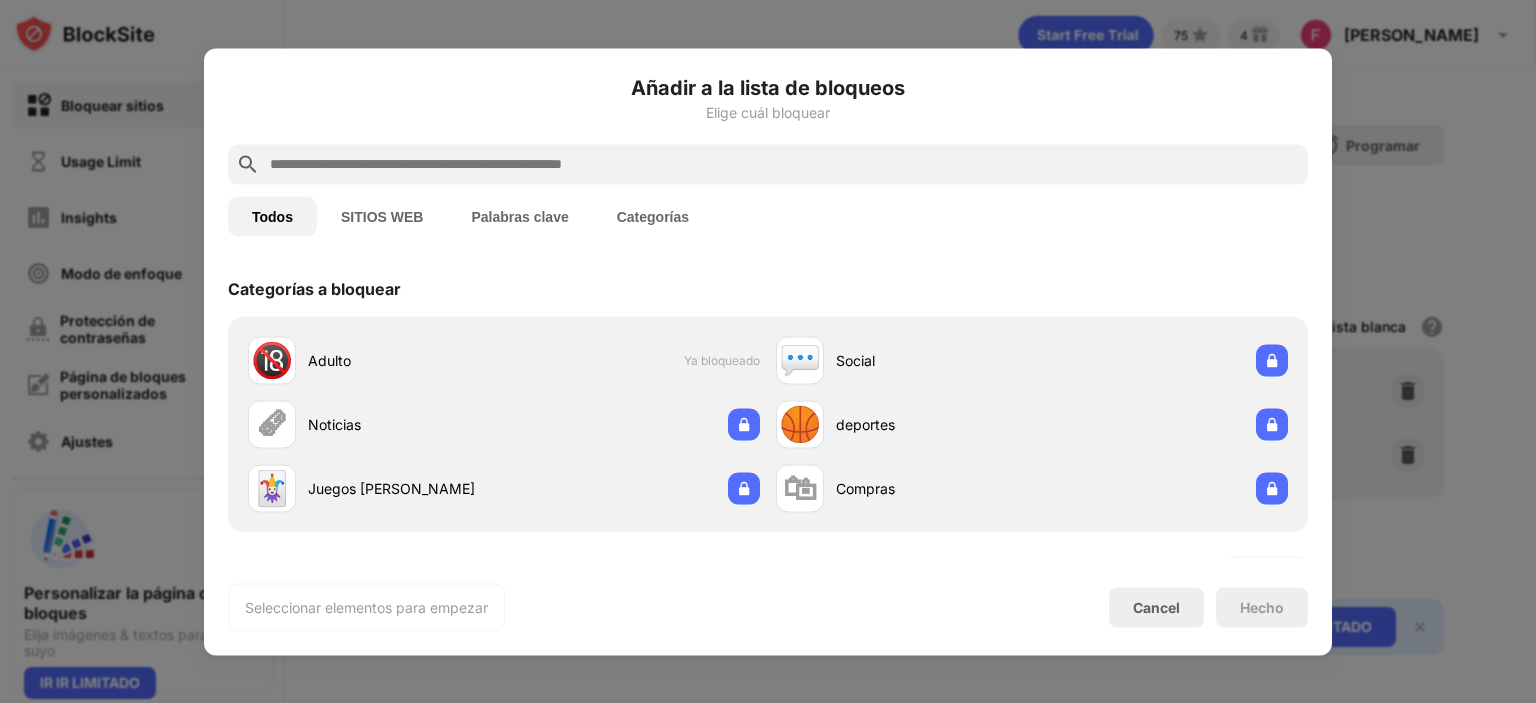 click at bounding box center [784, 164] 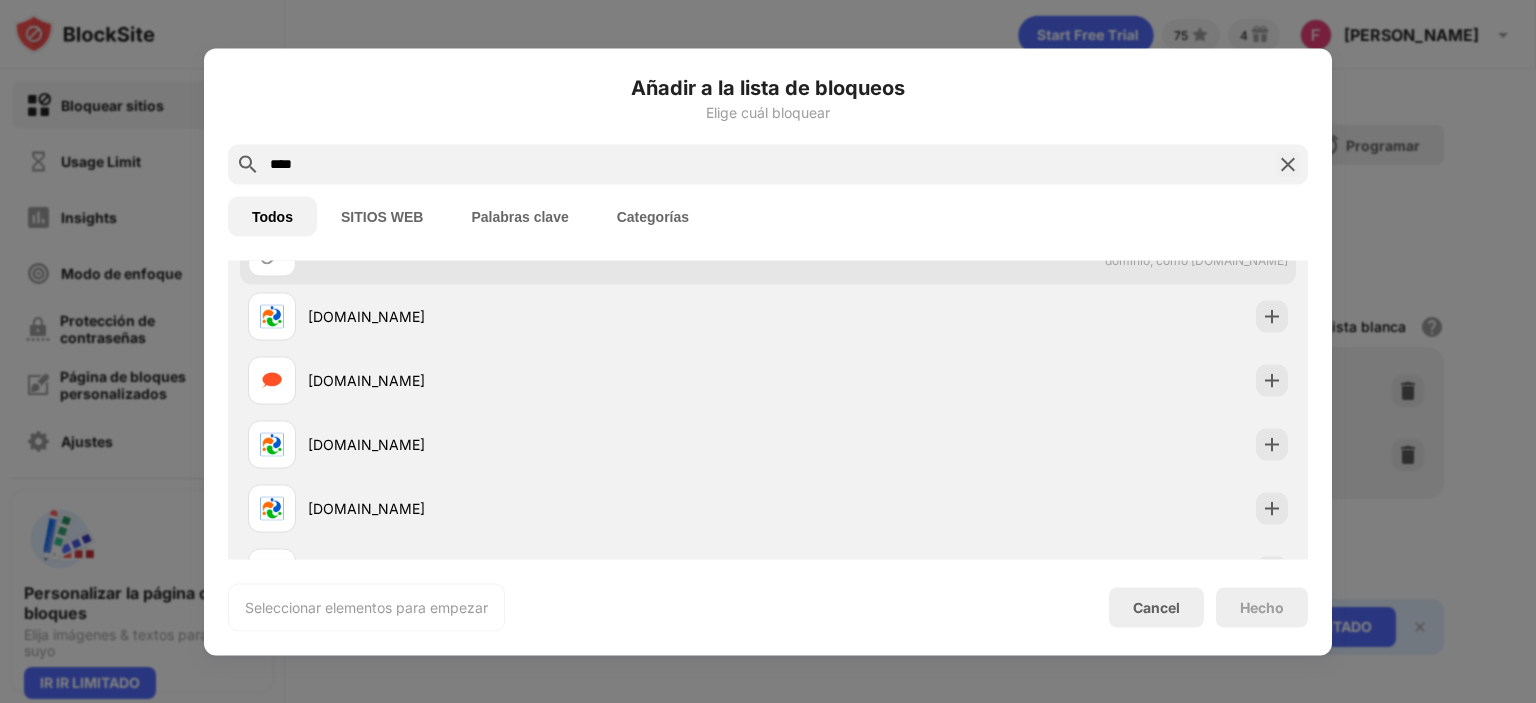 scroll, scrollTop: 332, scrollLeft: 0, axis: vertical 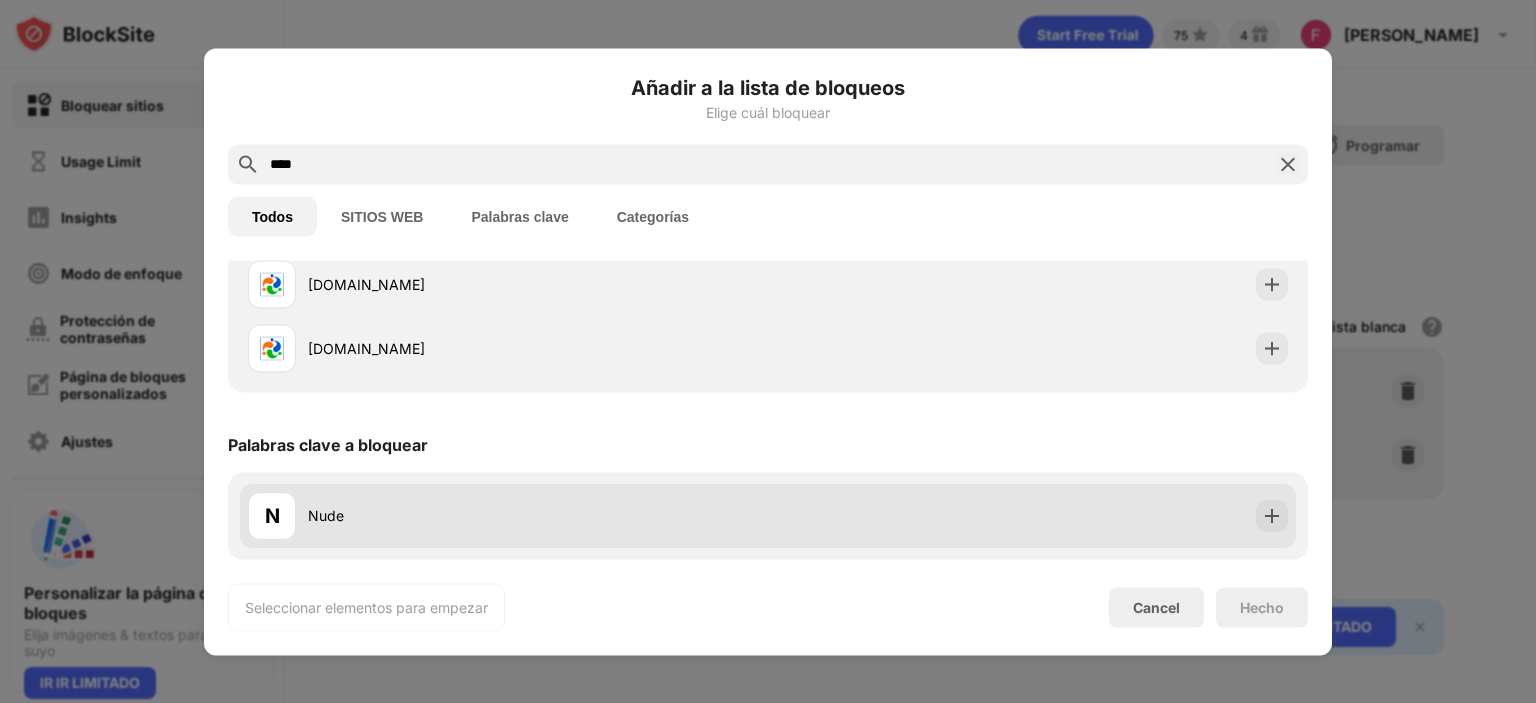 type on "****" 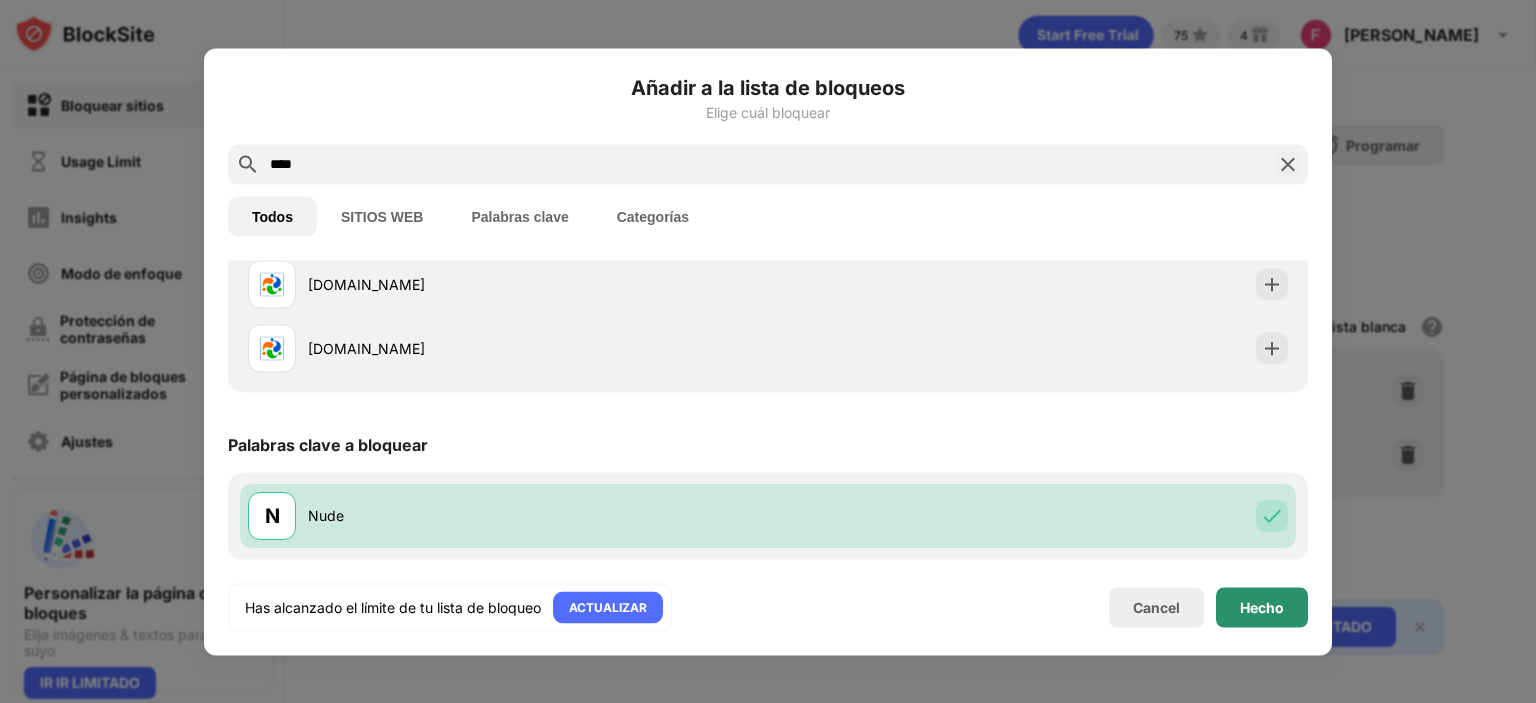 click on "Hecho" at bounding box center (1262, 607) 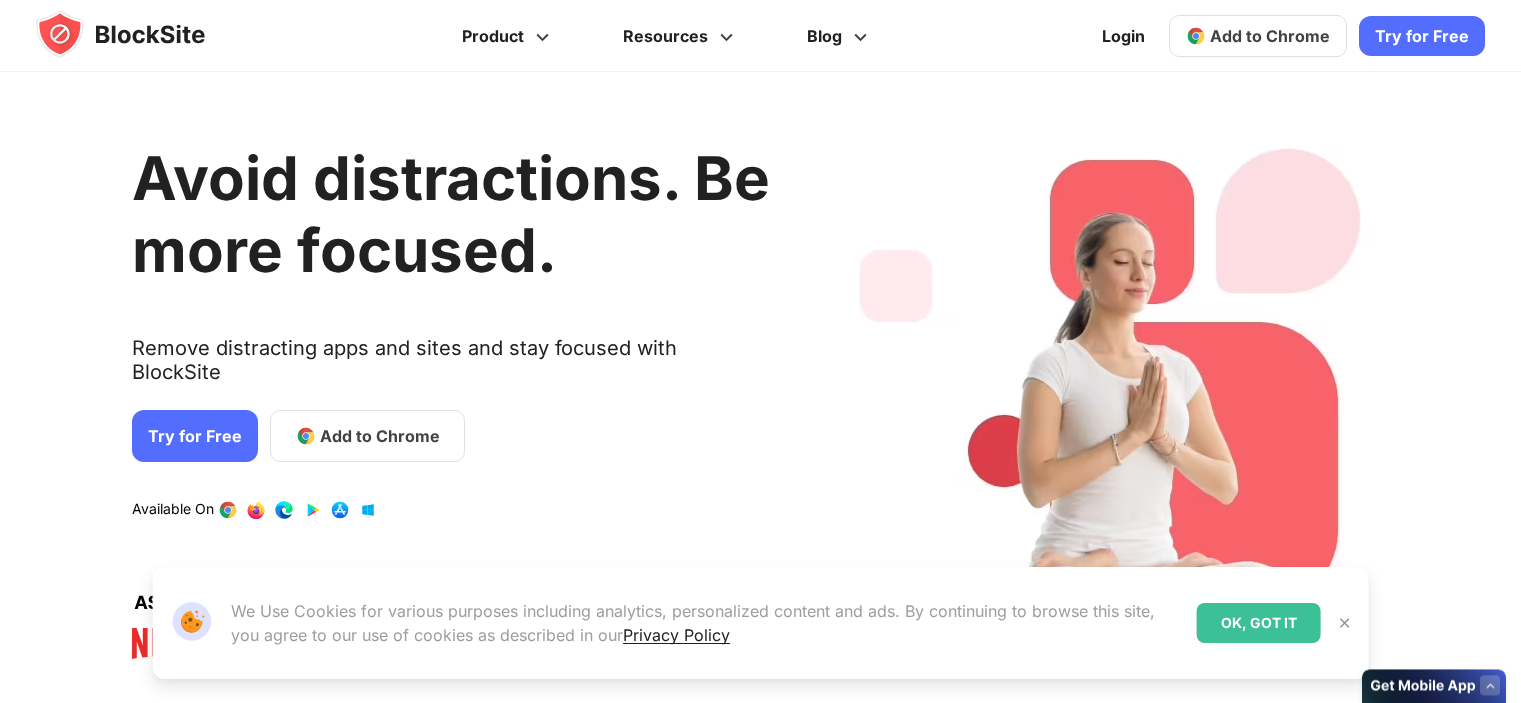 click at bounding box center [1117, 396] 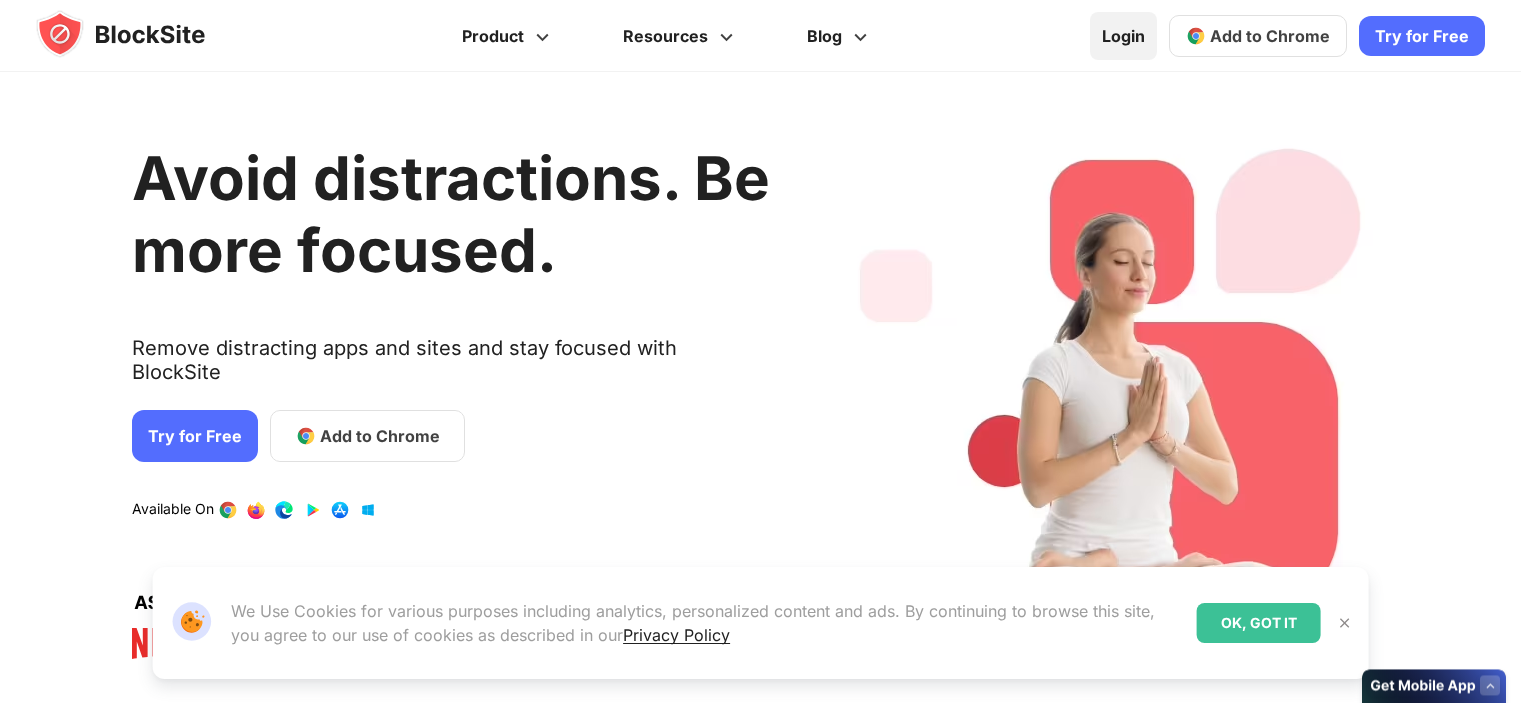 click on "Reveal My Distractions" at bounding box center [1208, 64] 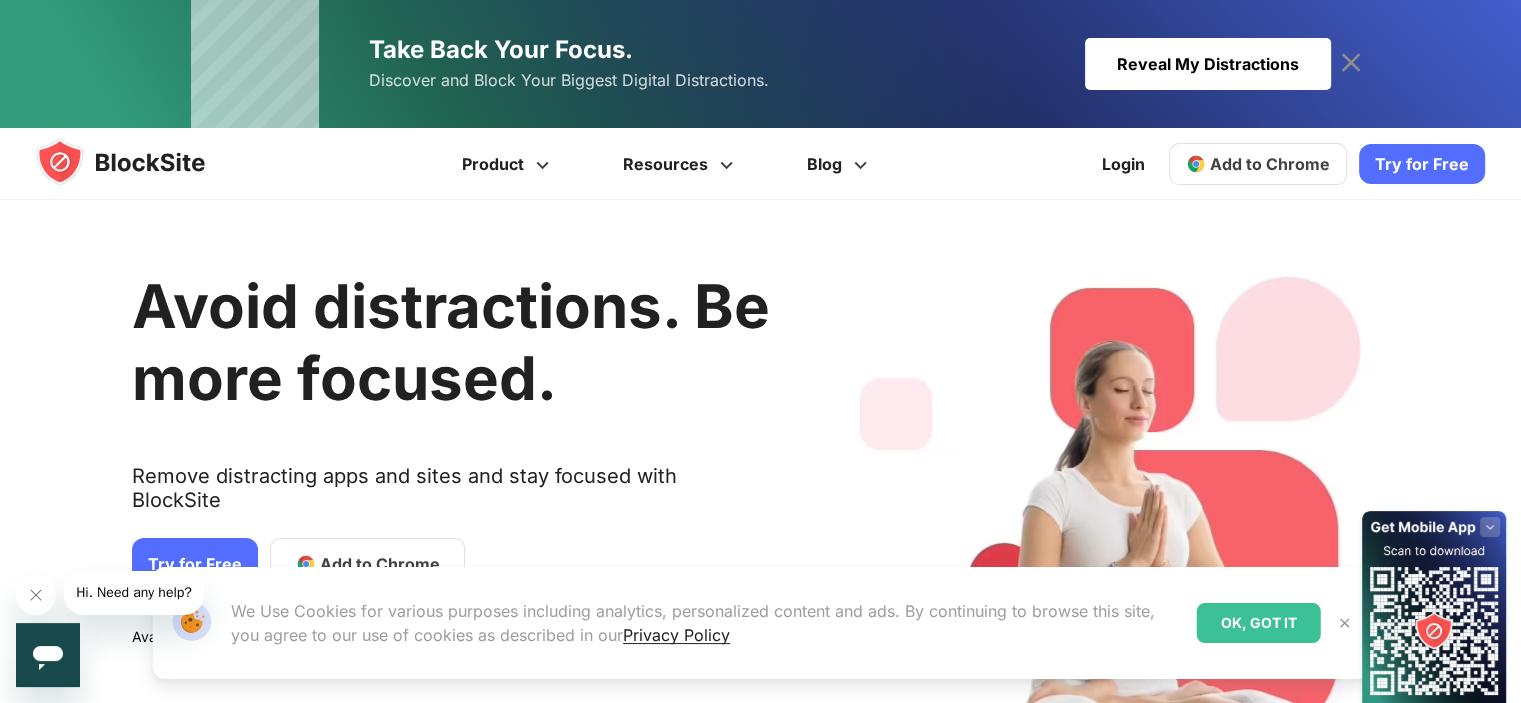 scroll, scrollTop: 0, scrollLeft: 0, axis: both 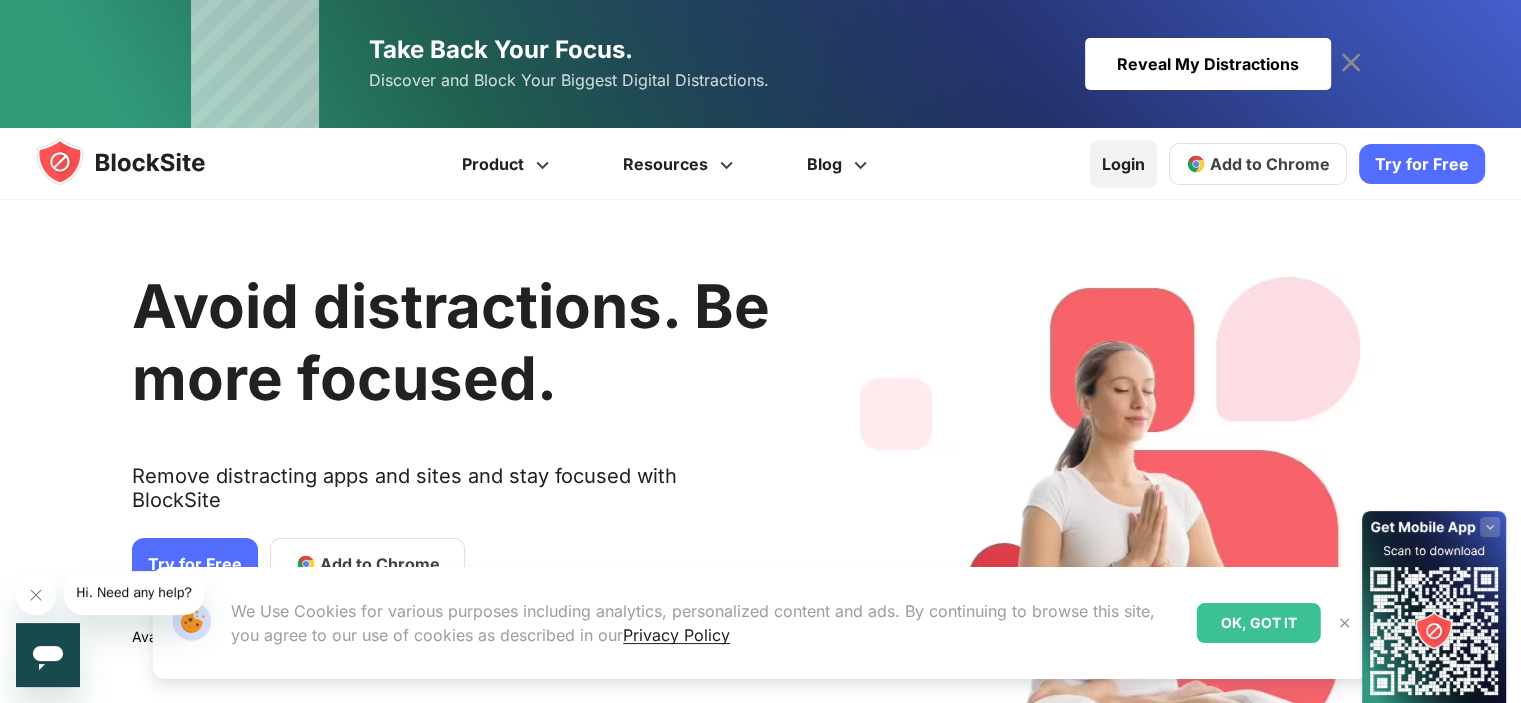 click on "Login" at bounding box center (1123, 164) 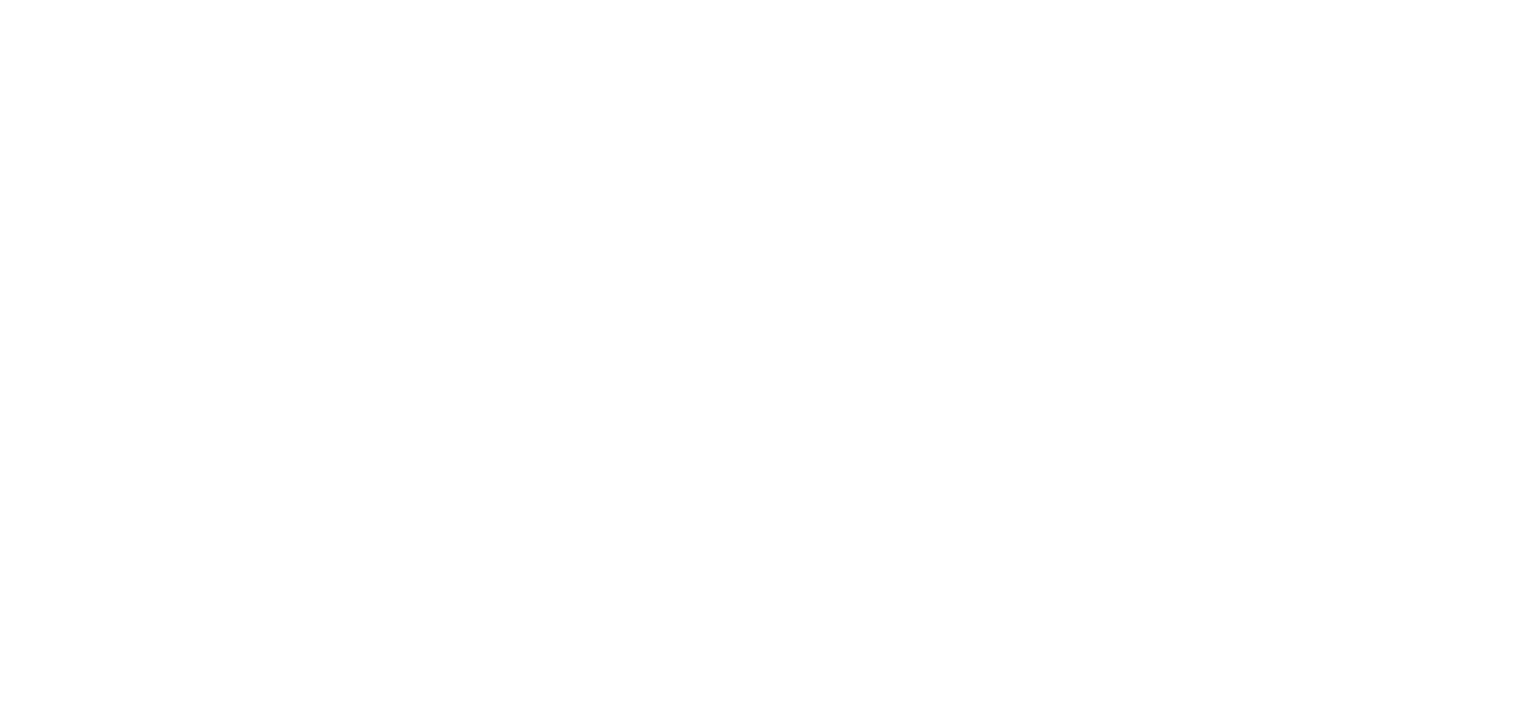 scroll, scrollTop: 0, scrollLeft: 0, axis: both 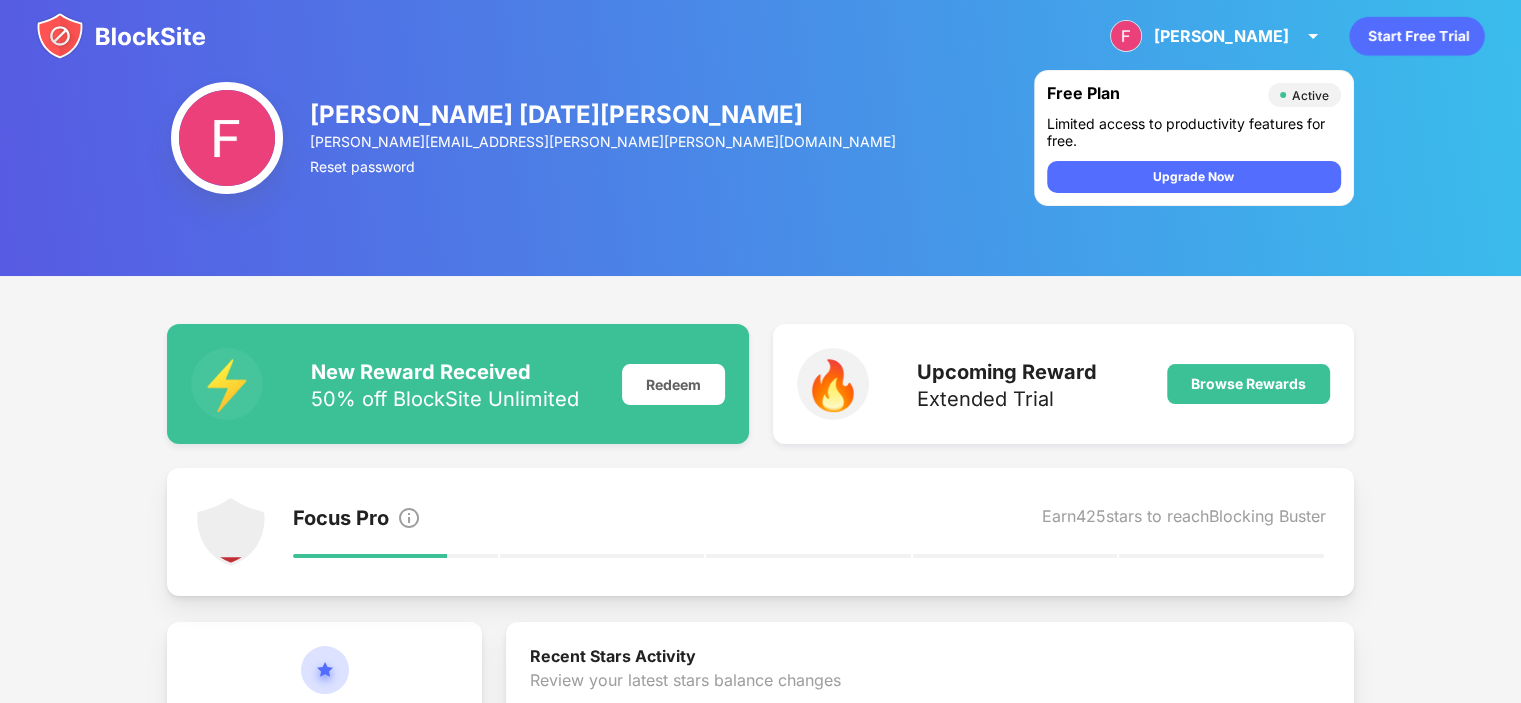click at bounding box center [121, 36] 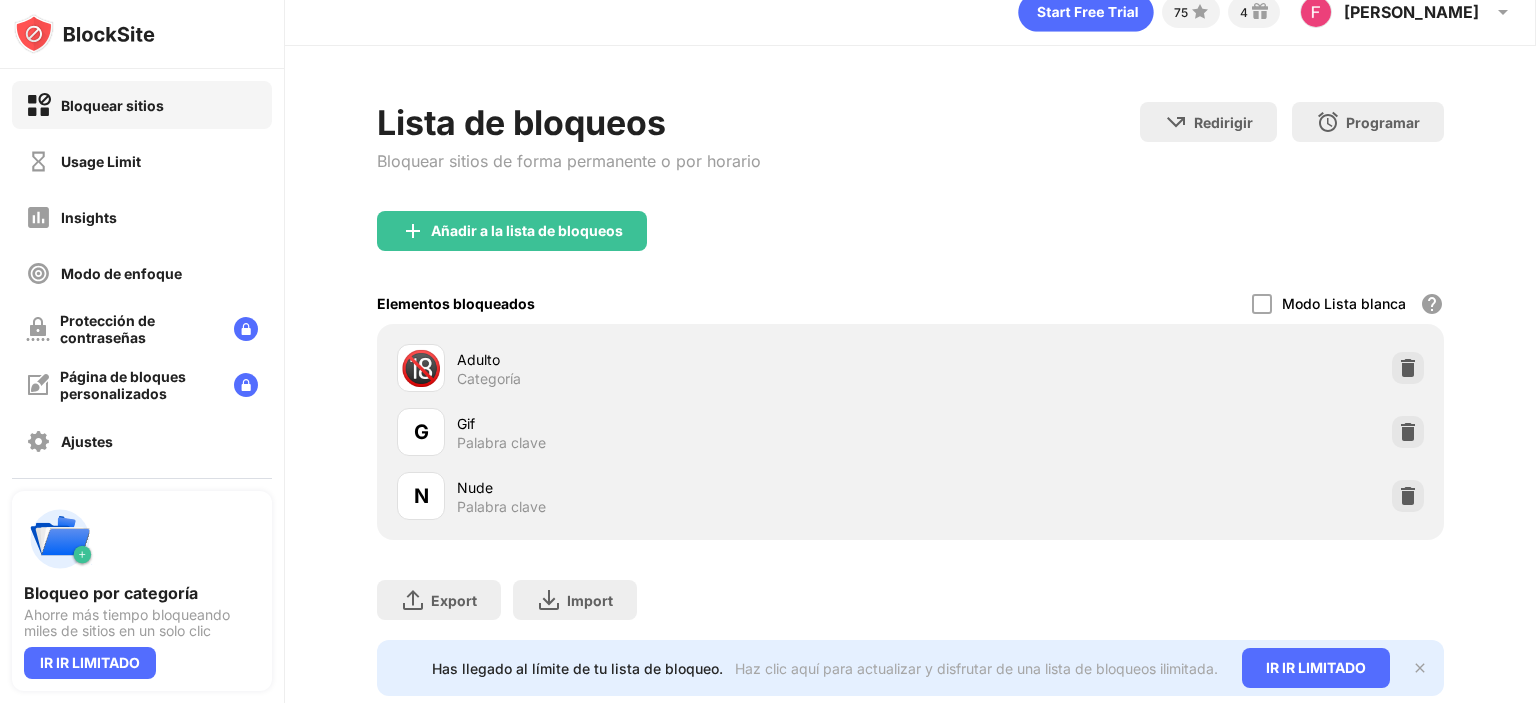 scroll, scrollTop: 0, scrollLeft: 0, axis: both 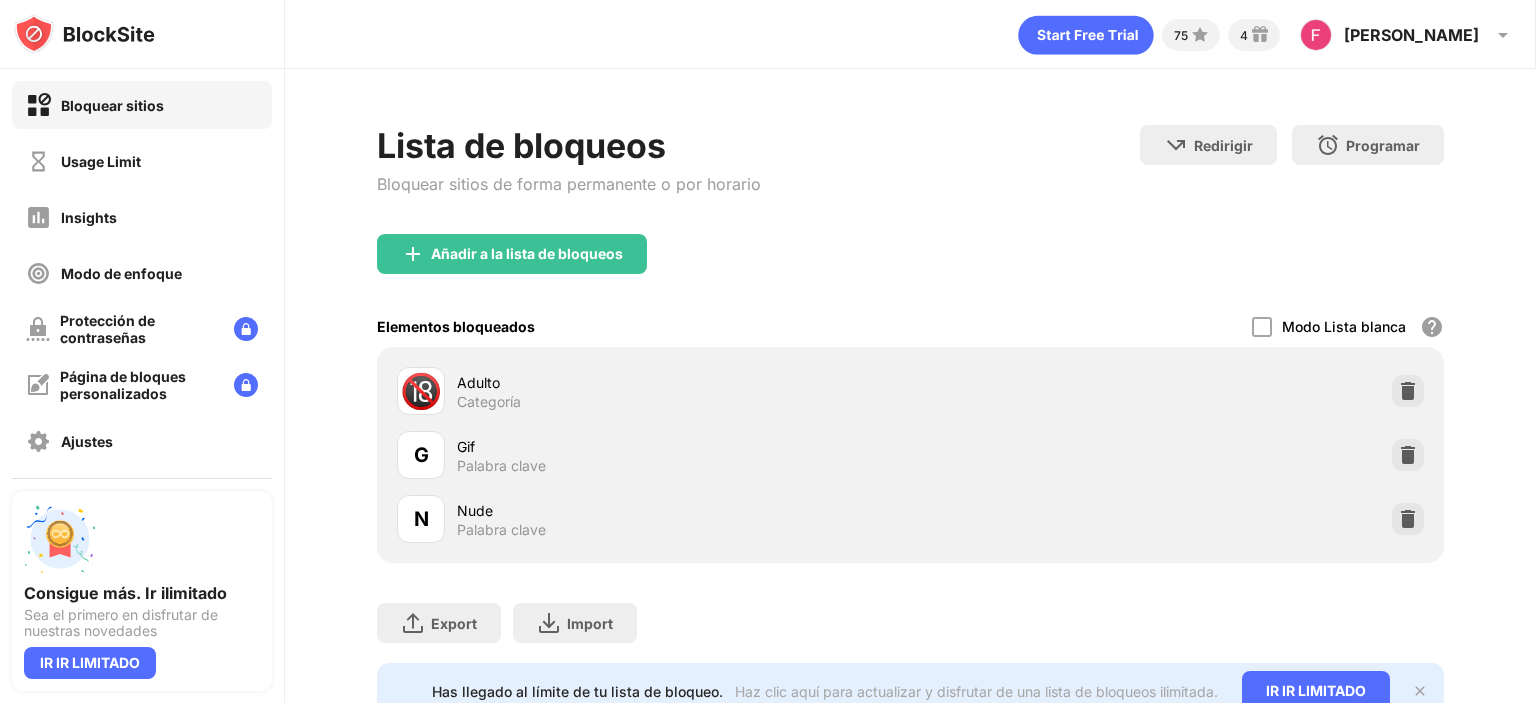 drag, startPoint x: 1364, startPoint y: 0, endPoint x: 1151, endPoint y: 368, distance: 425.1976 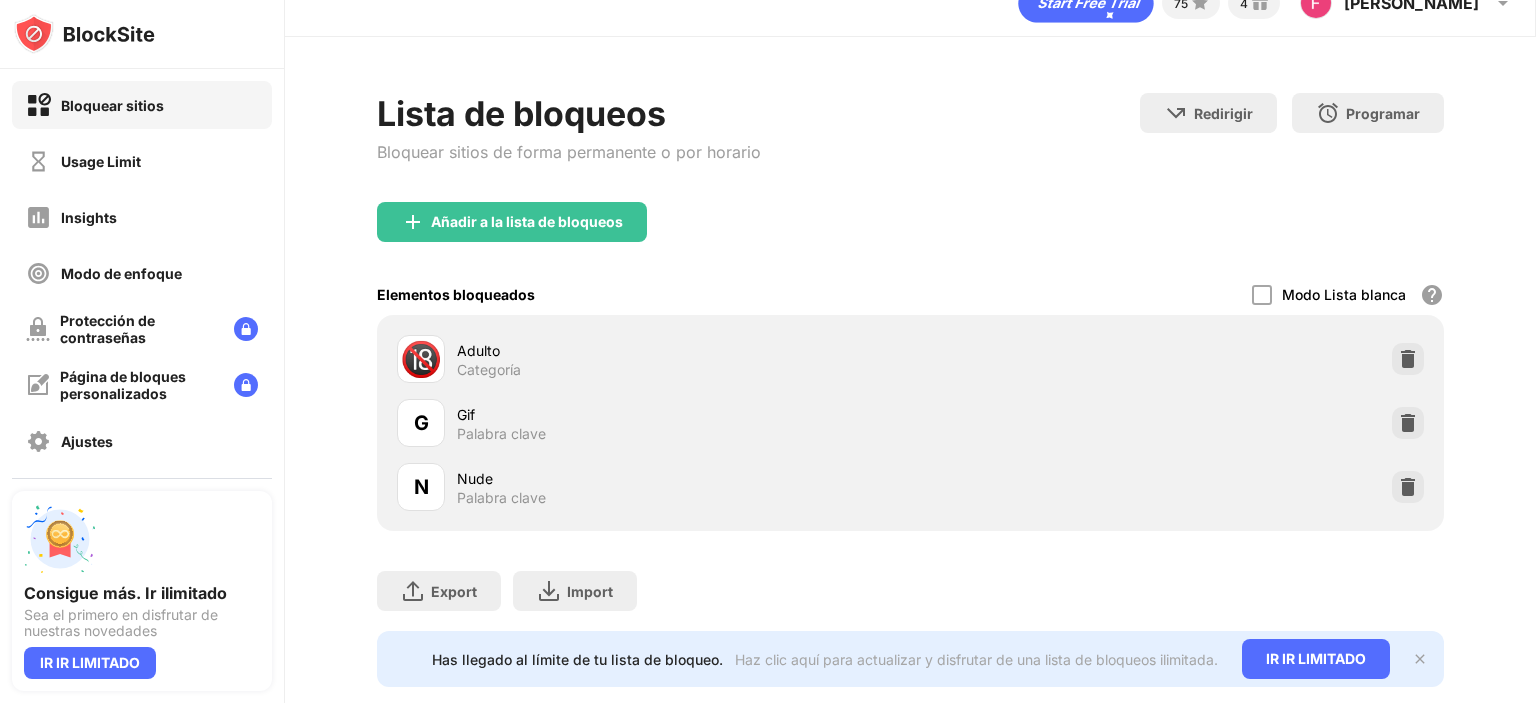 scroll, scrollTop: 0, scrollLeft: 0, axis: both 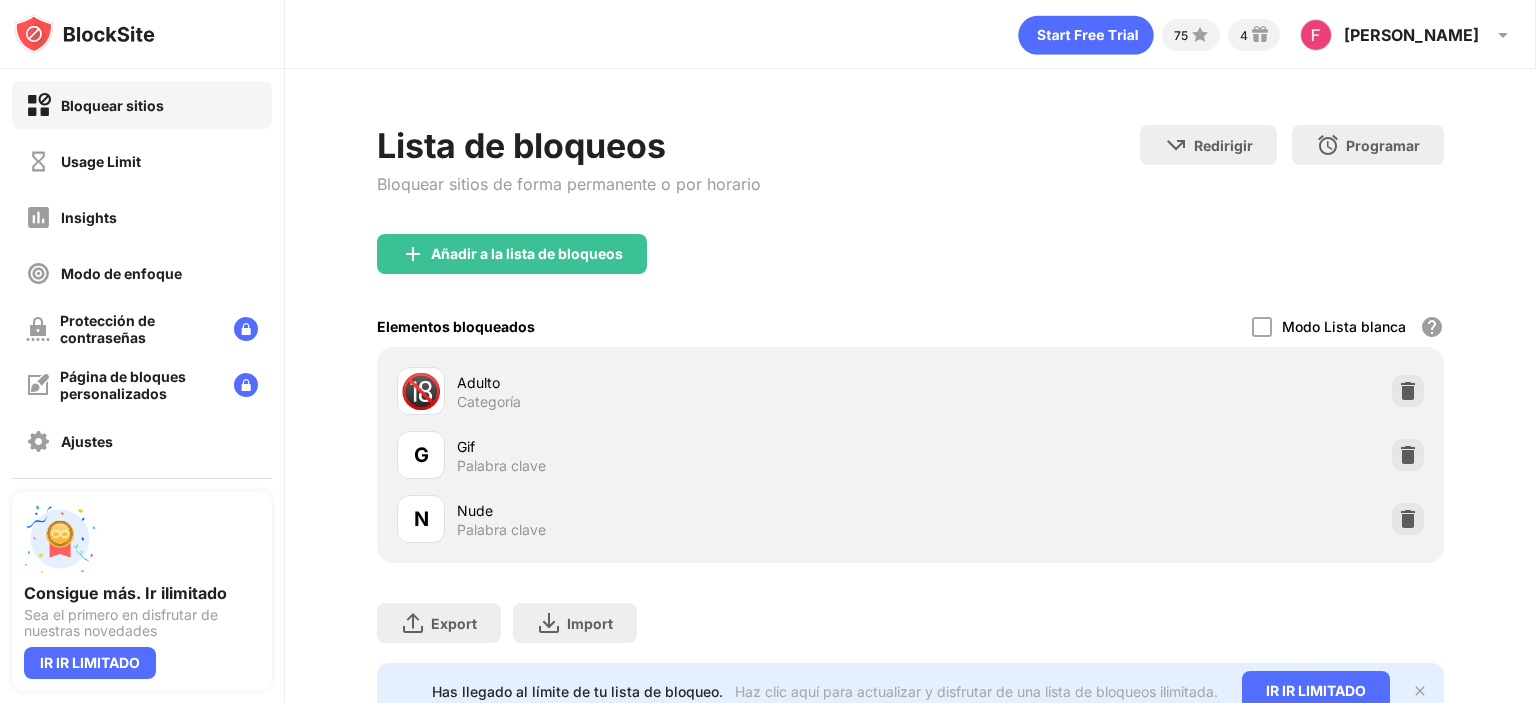 drag, startPoint x: 182, startPoint y: 26, endPoint x: 48, endPoint y: 32, distance: 134.13426 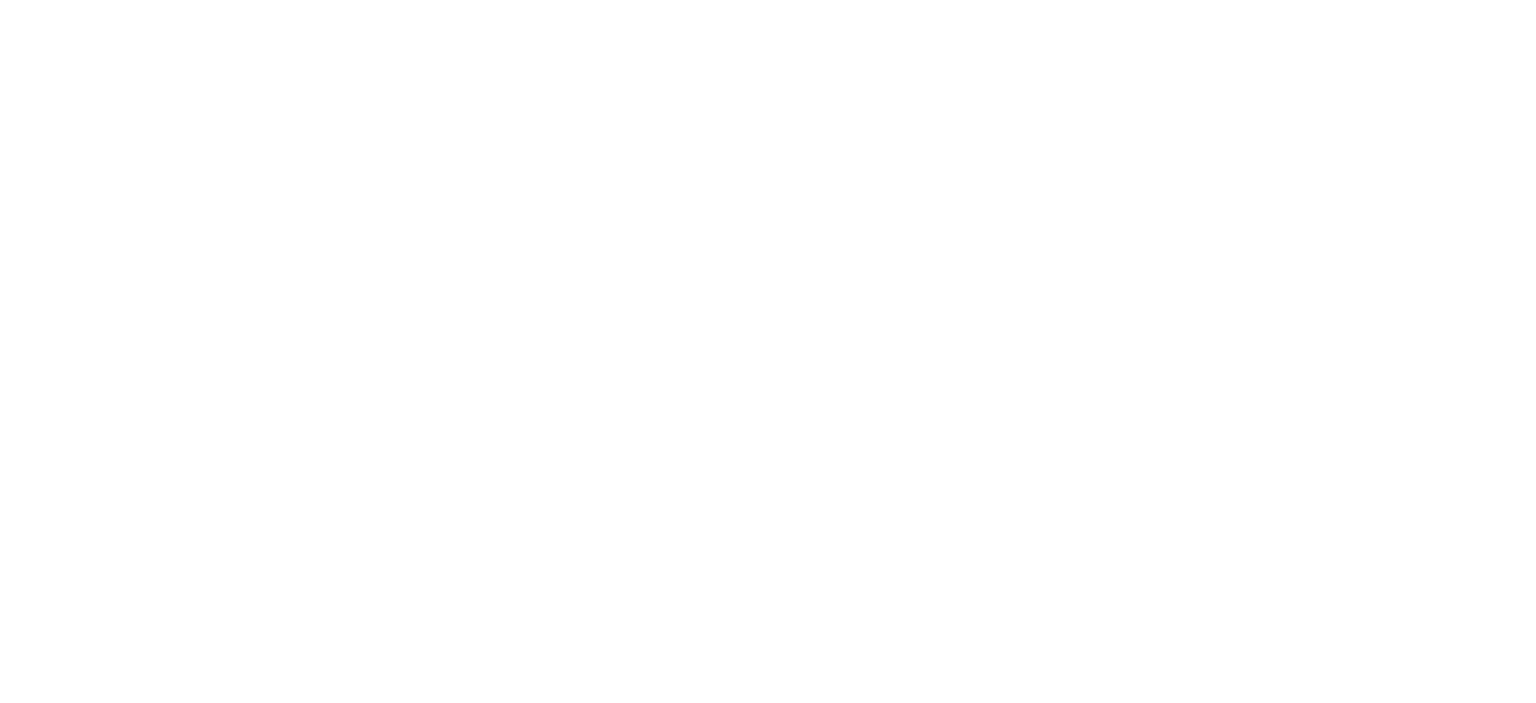 scroll, scrollTop: 0, scrollLeft: 0, axis: both 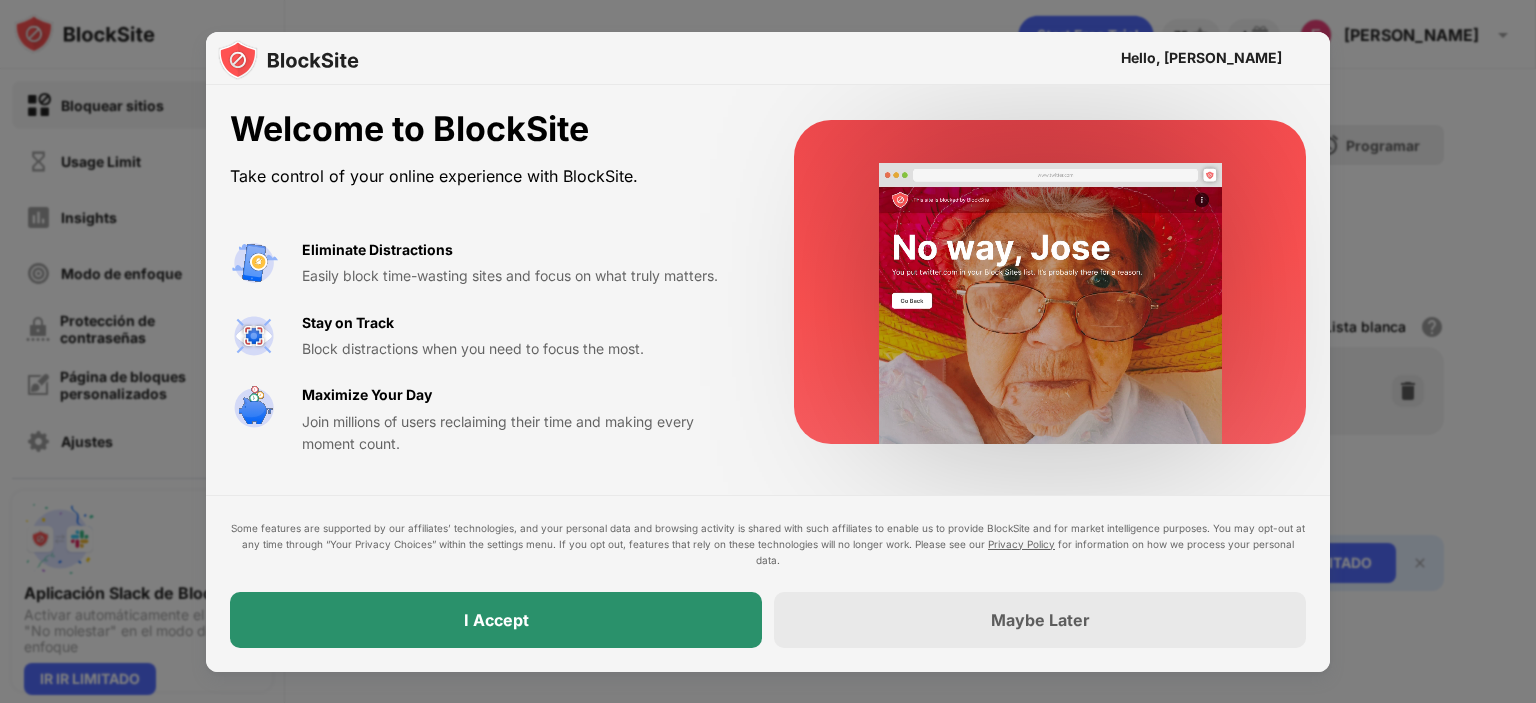click on "I Accept" at bounding box center (496, 620) 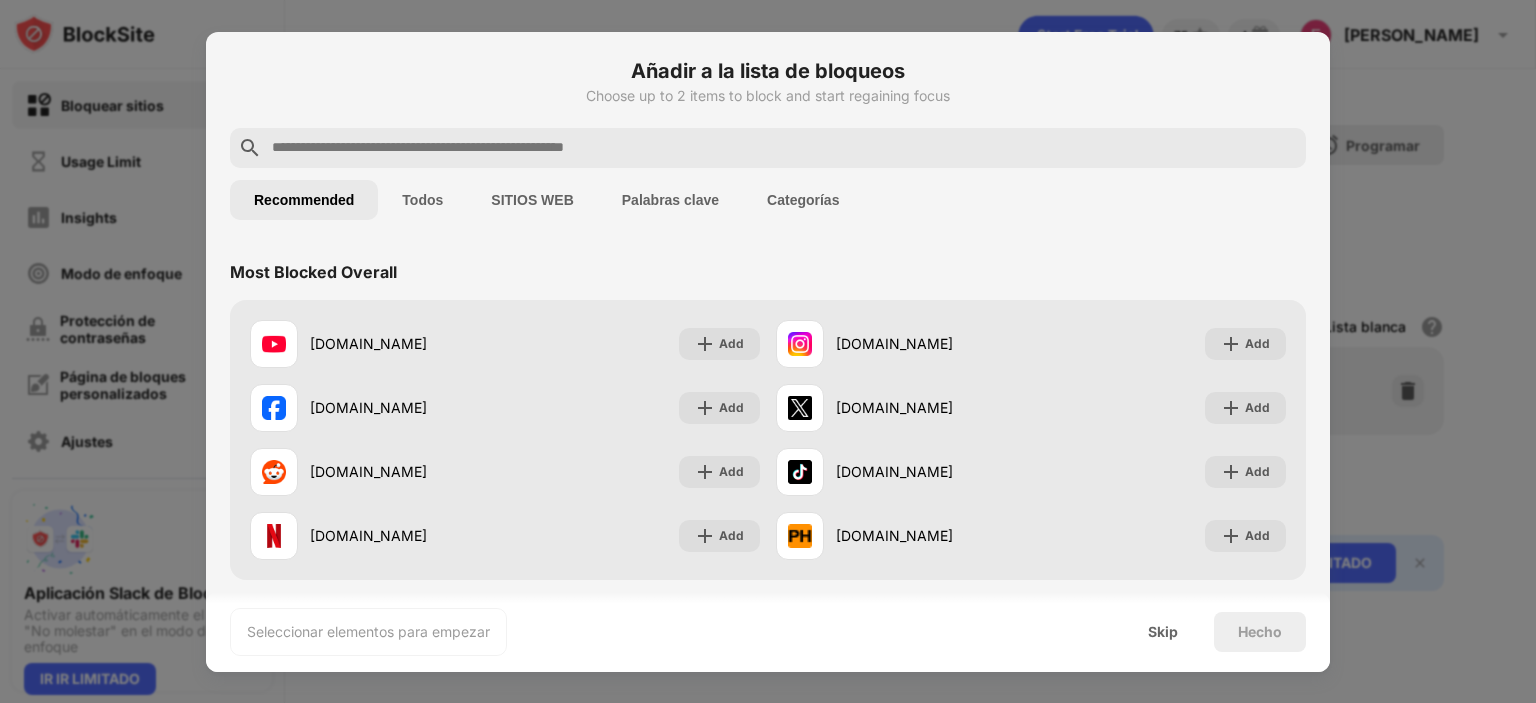click at bounding box center [768, 351] 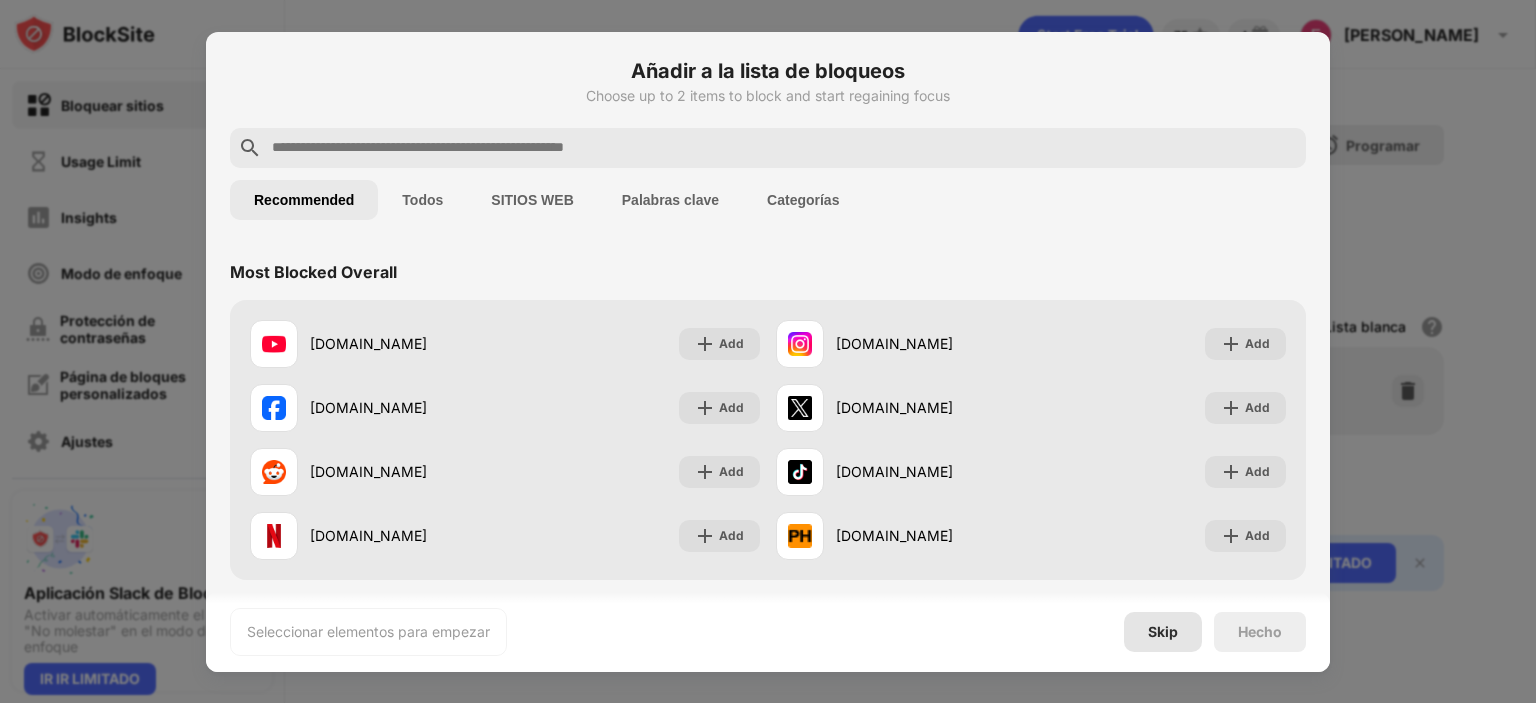 click on "Skip" at bounding box center (1163, 632) 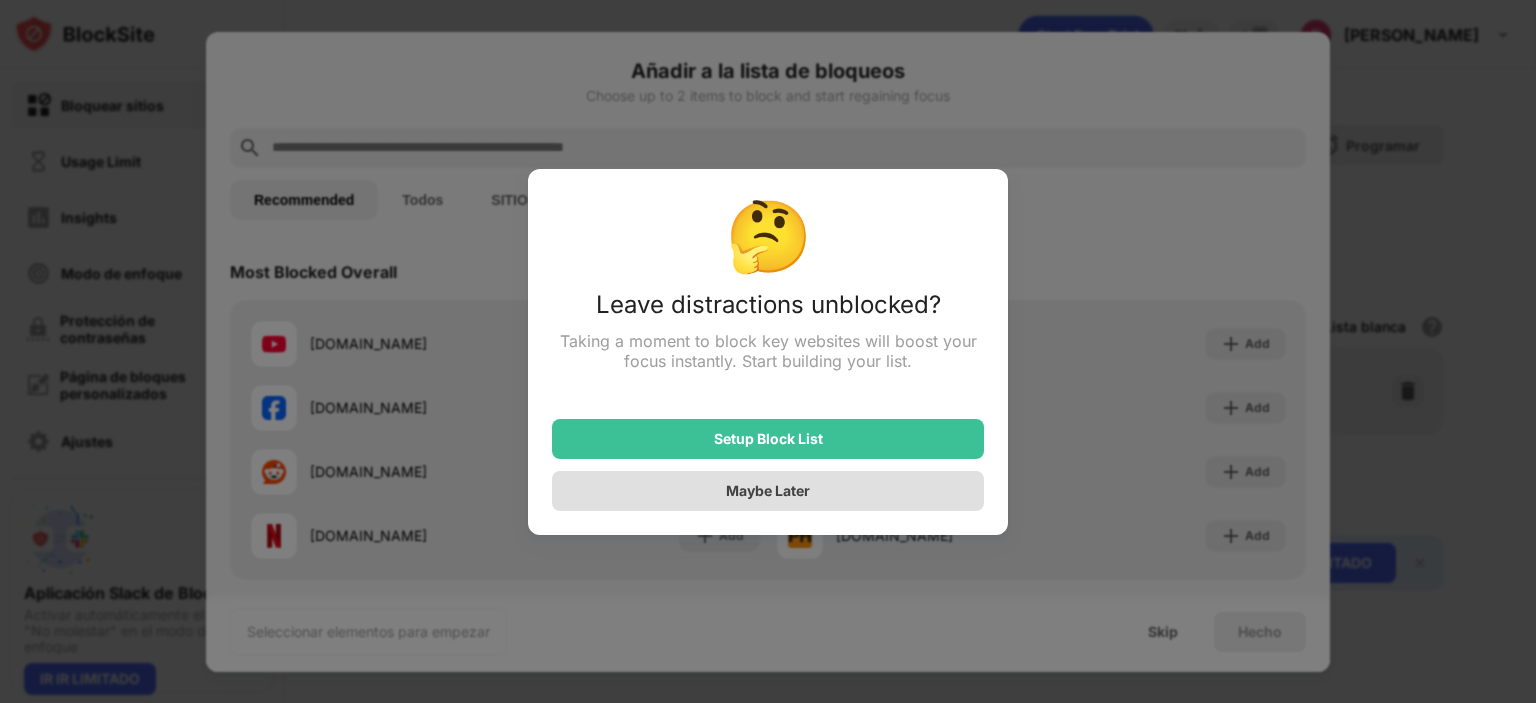 click on "Maybe Later" at bounding box center (768, 491) 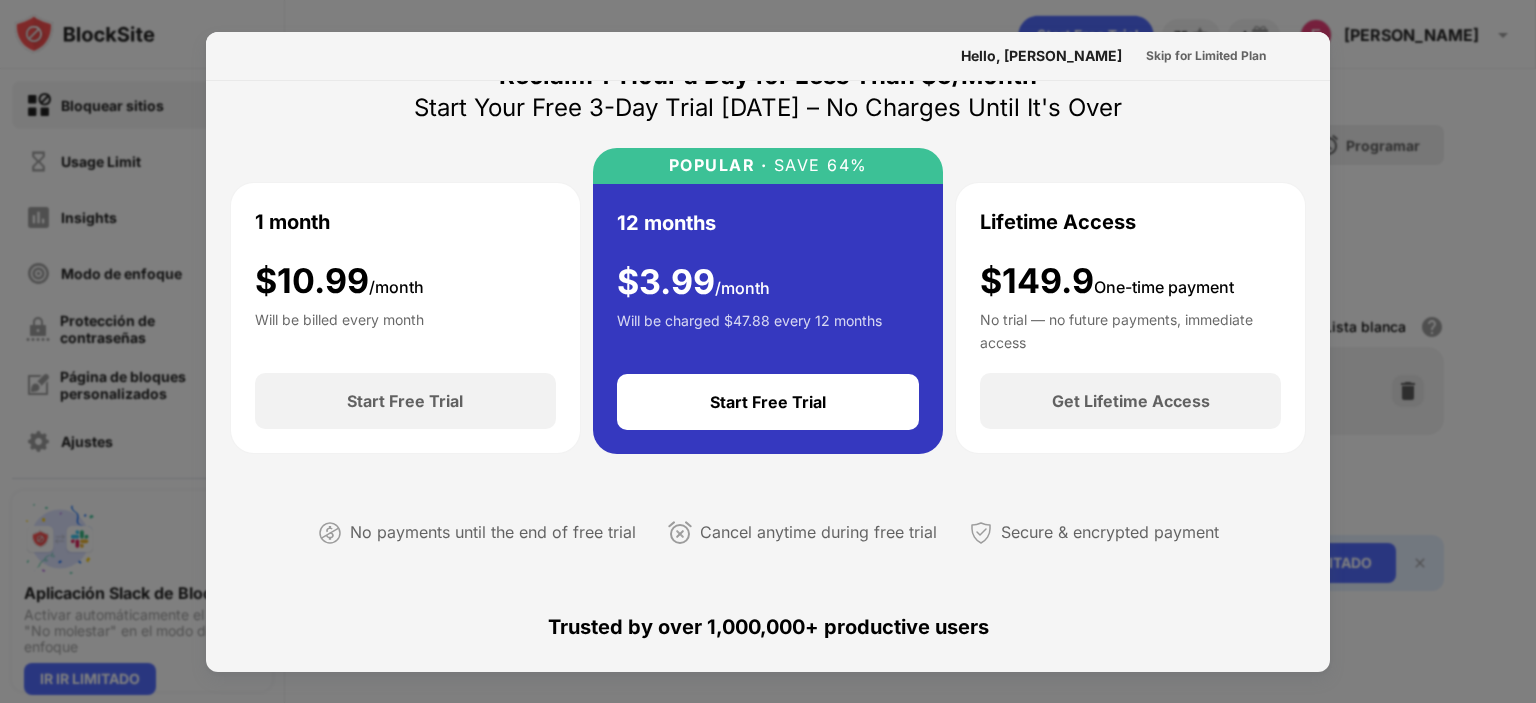scroll, scrollTop: 0, scrollLeft: 0, axis: both 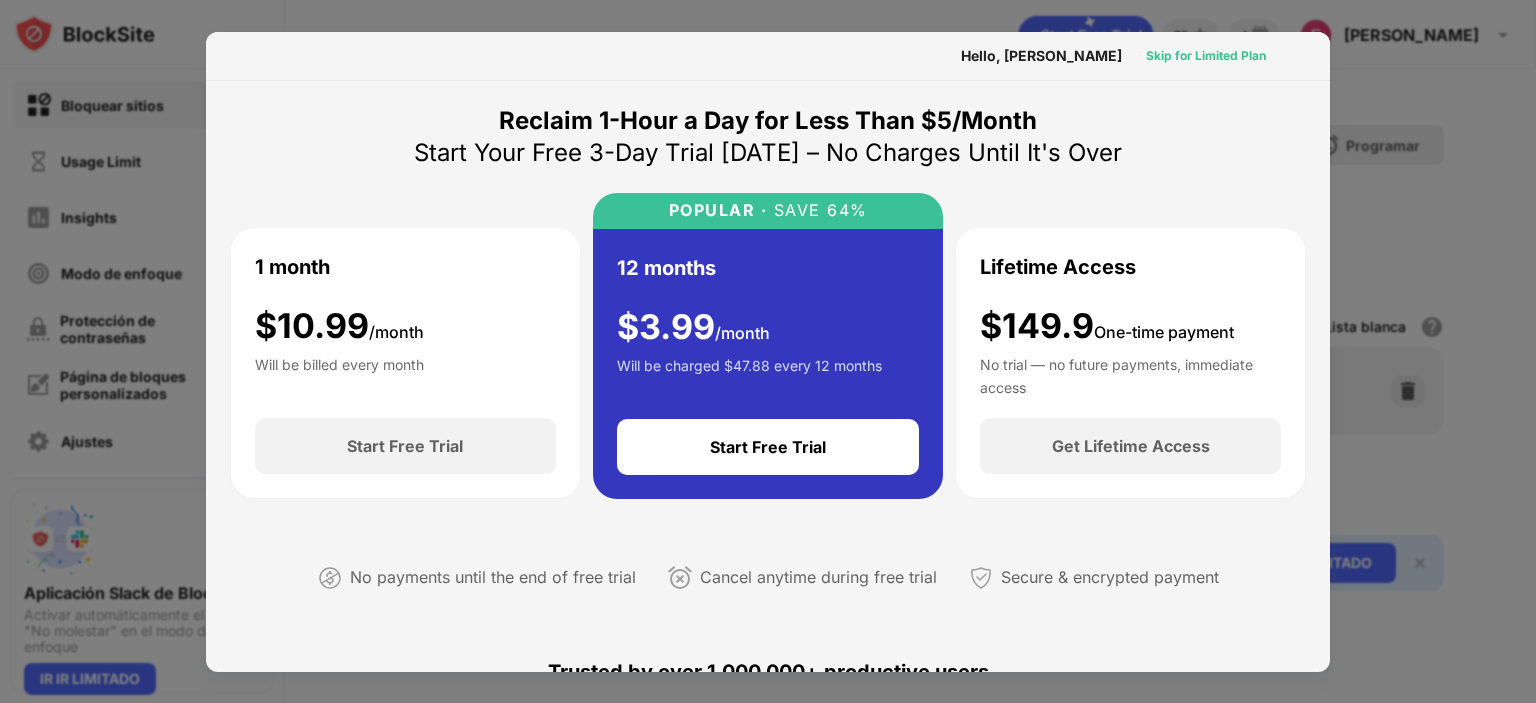 click on "Skip for Limited Plan" at bounding box center [1206, 56] 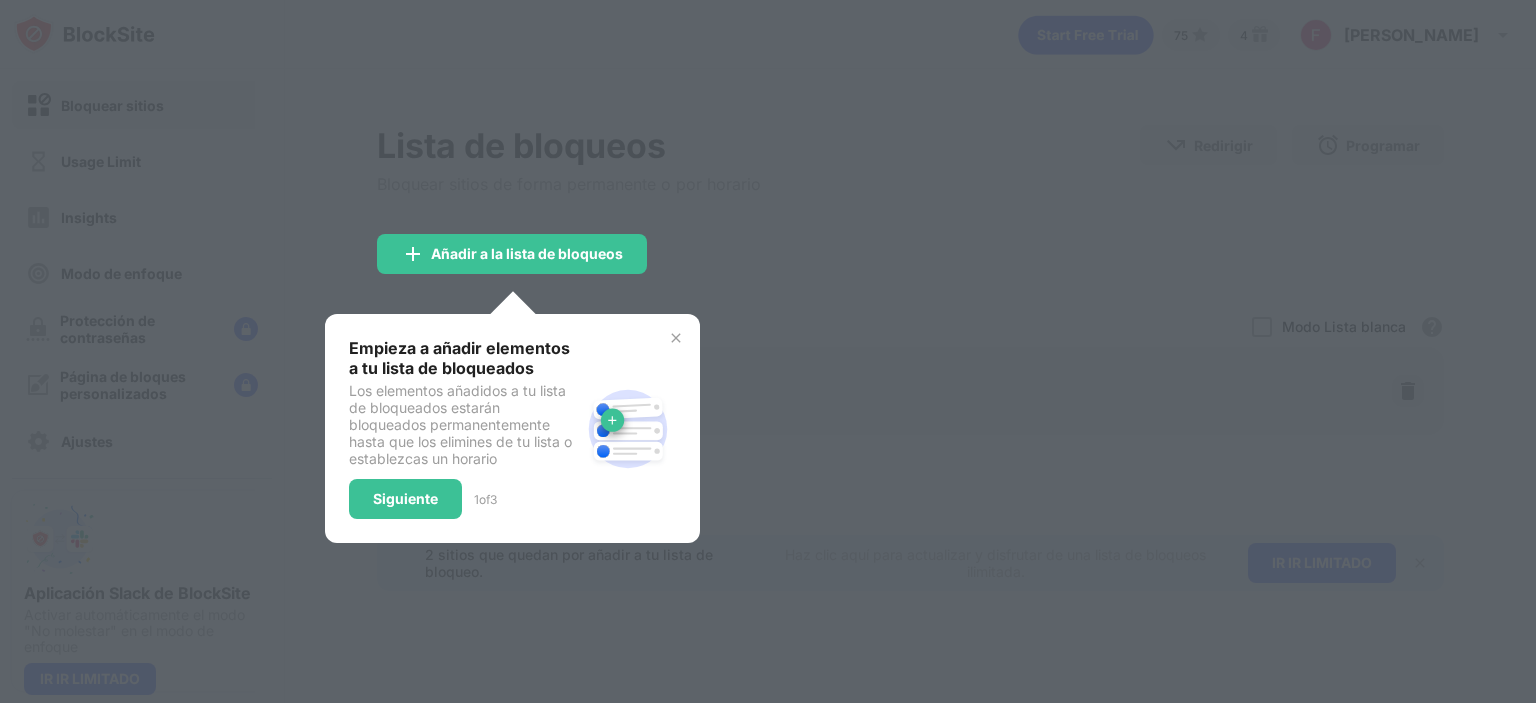 click at bounding box center [676, 338] 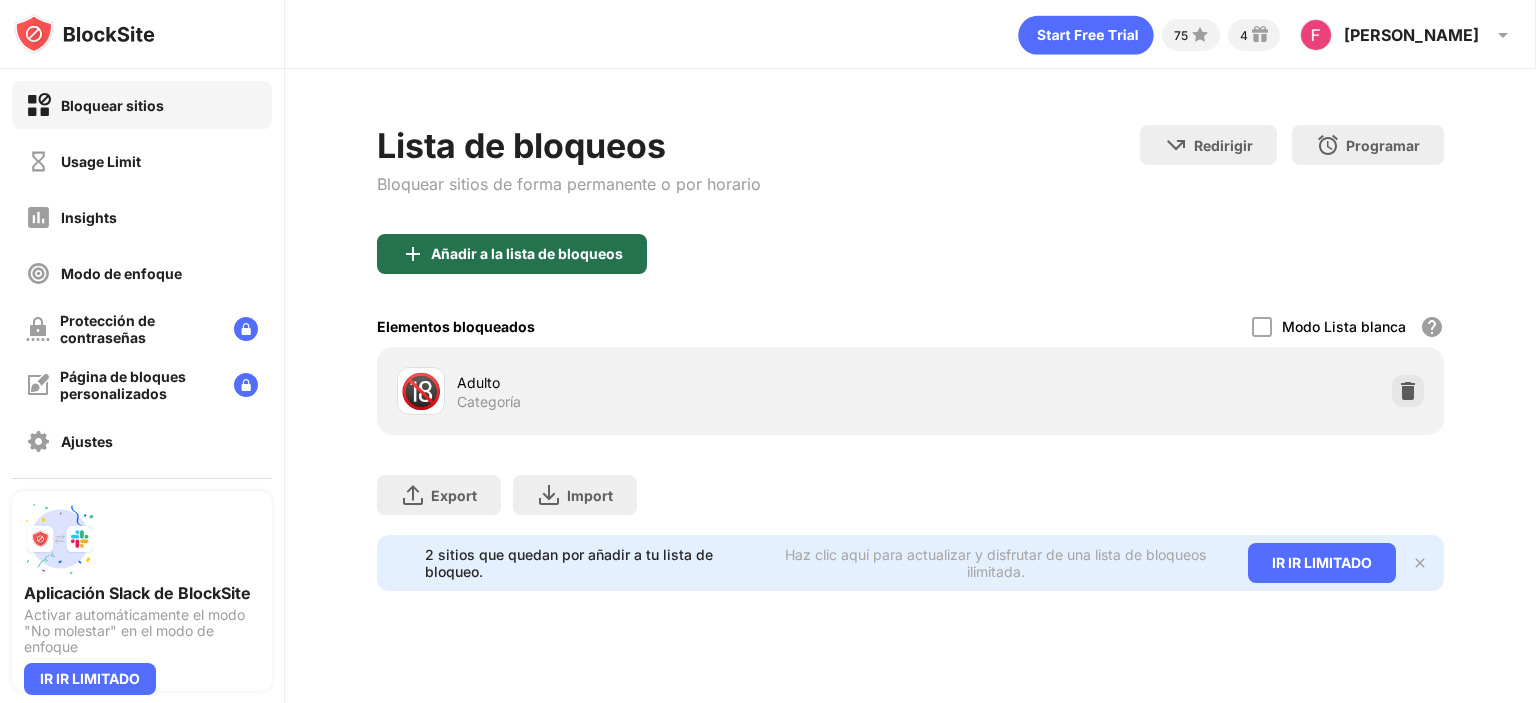 click on "Añadir a la lista de bloqueos" at bounding box center (527, 254) 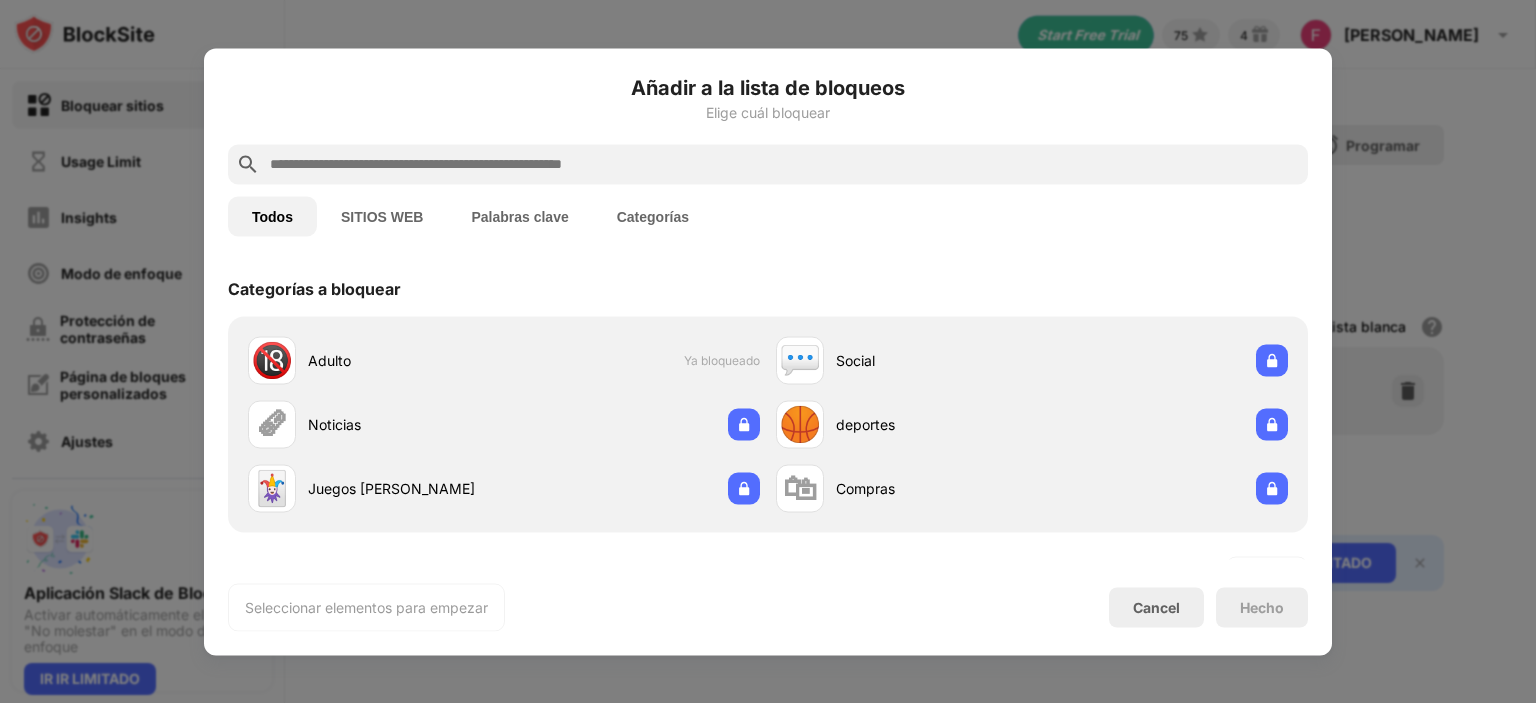 click at bounding box center (784, 164) 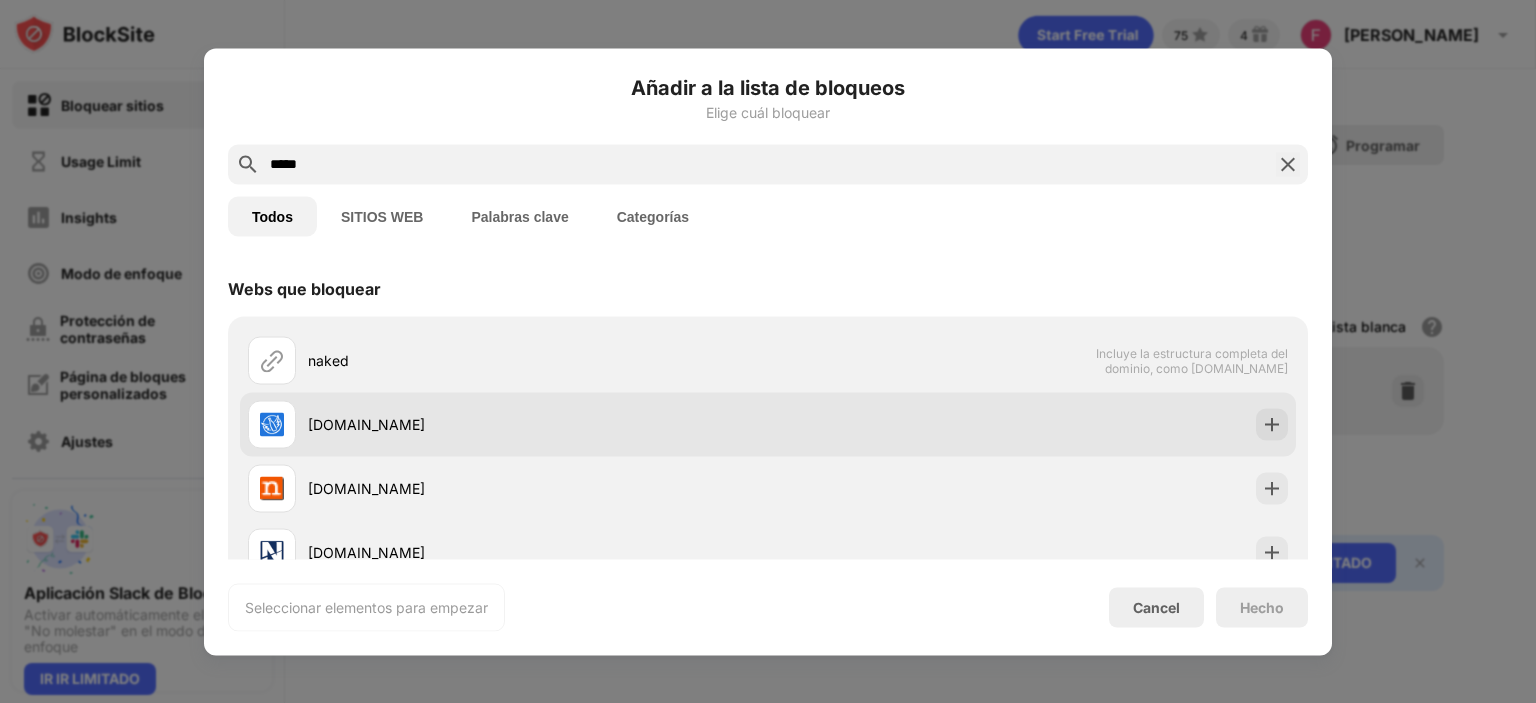 scroll, scrollTop: 332, scrollLeft: 0, axis: vertical 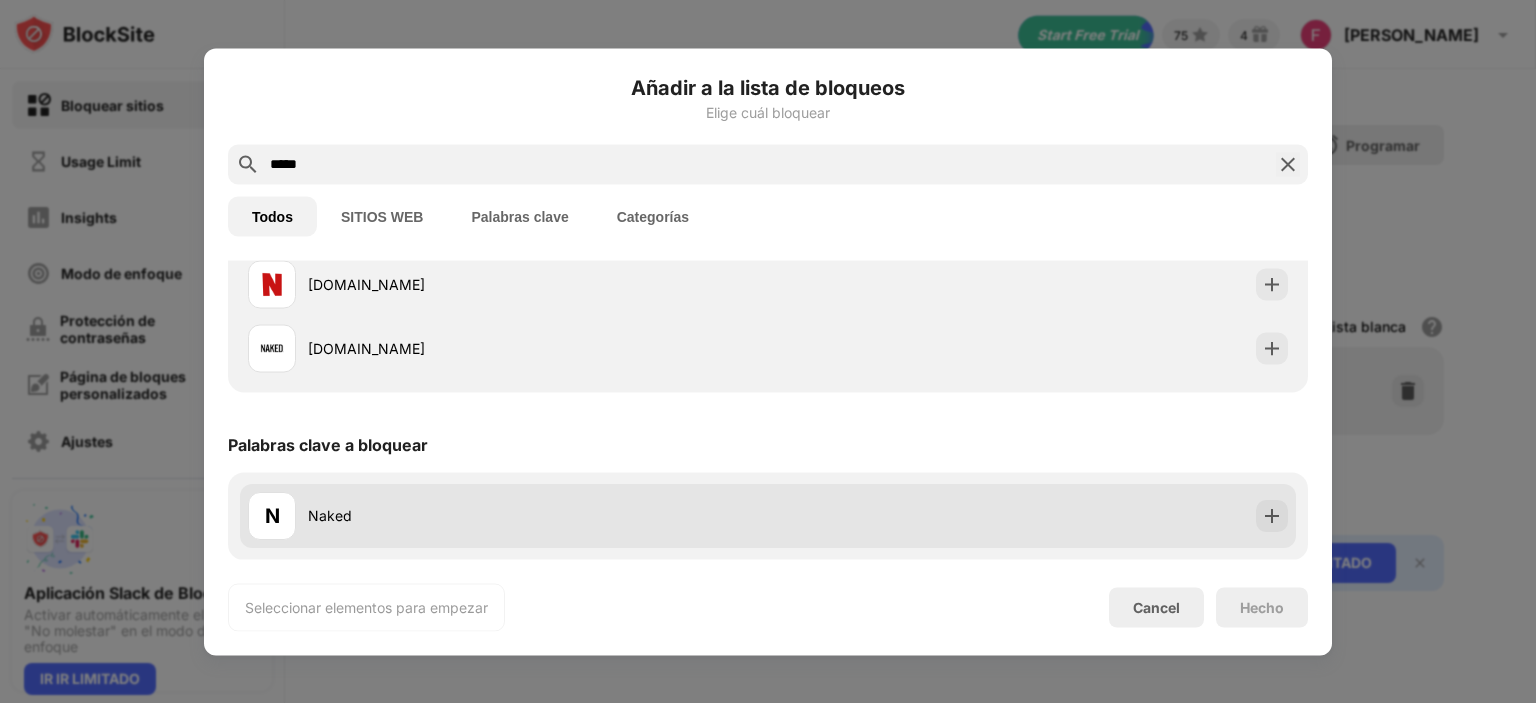 type on "*****" 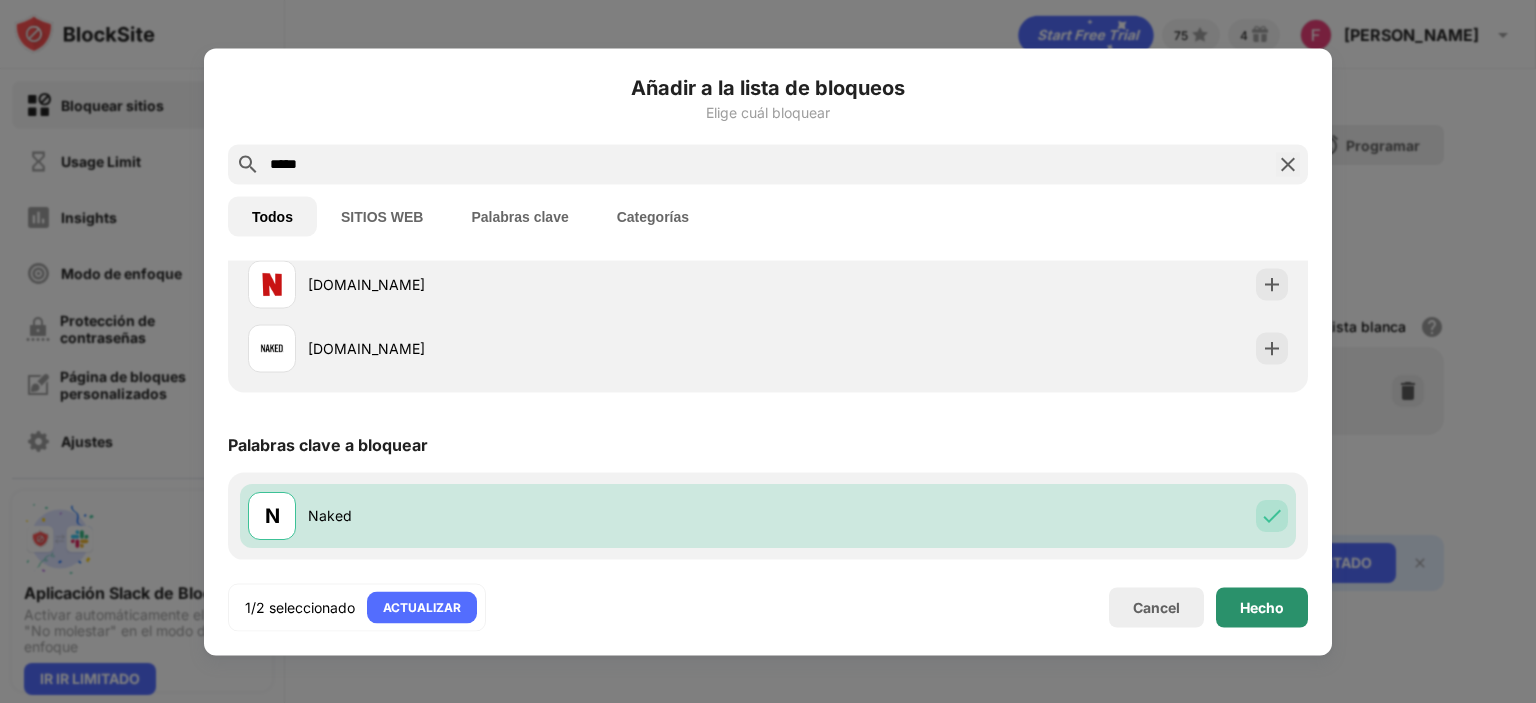 click on "Hecho" at bounding box center [1262, 607] 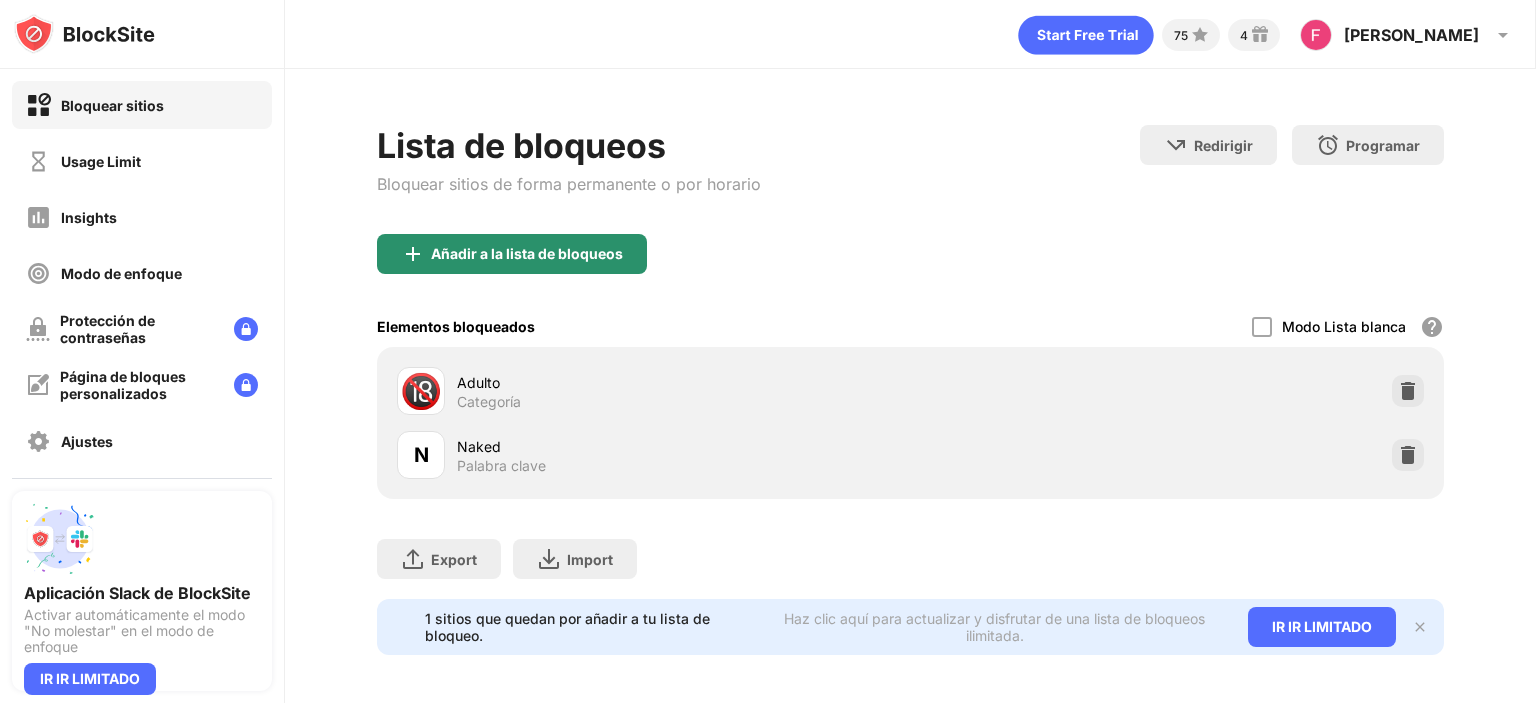 click on "Añadir a la lista de bloqueos" at bounding box center (527, 254) 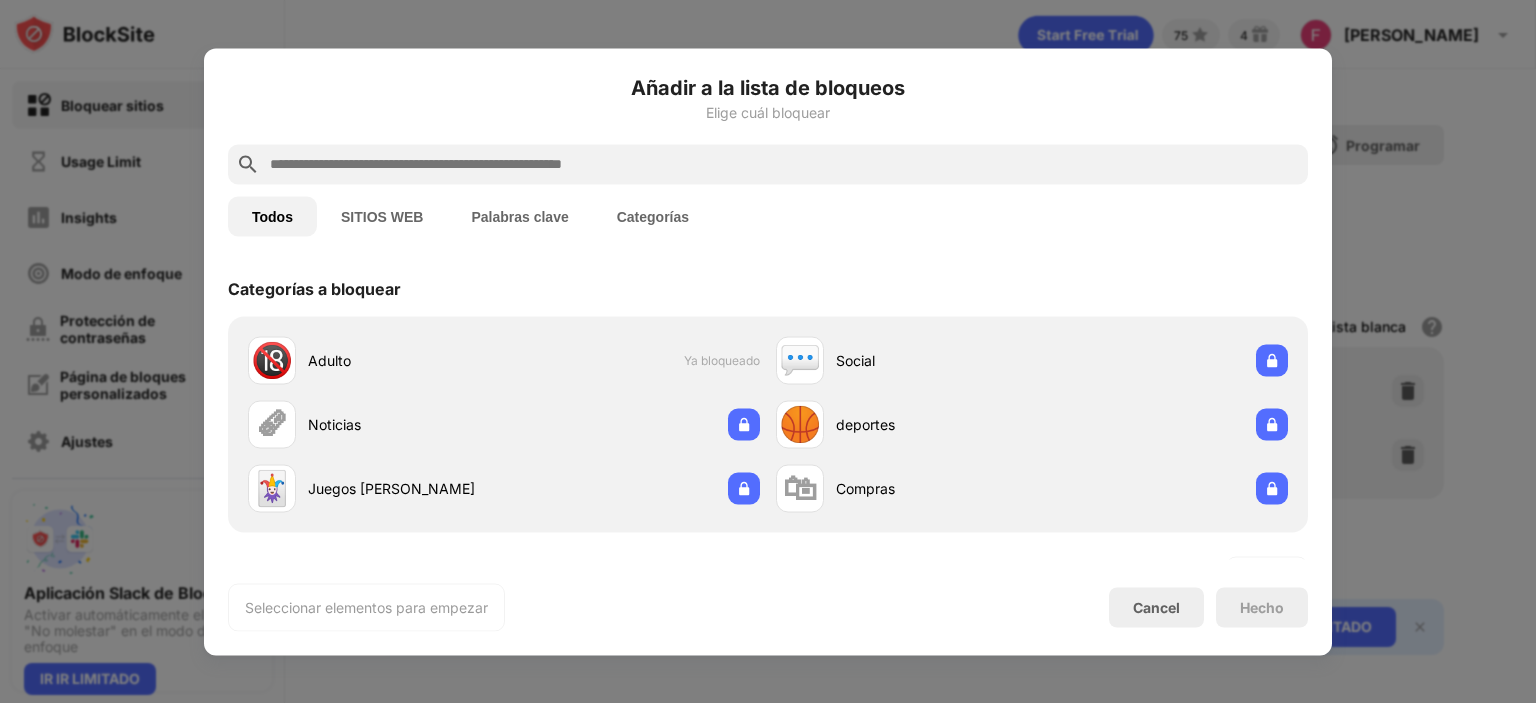 click at bounding box center [784, 164] 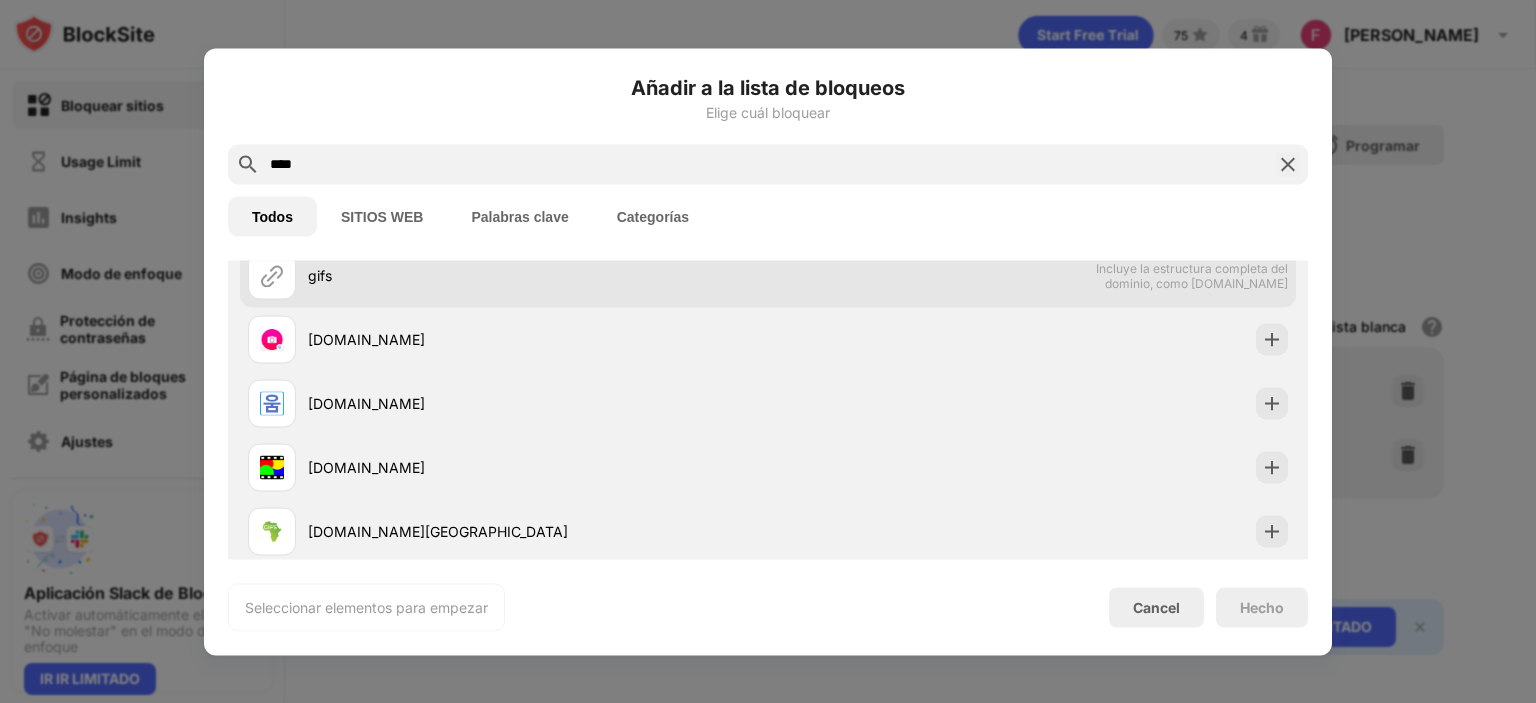 scroll, scrollTop: 332, scrollLeft: 0, axis: vertical 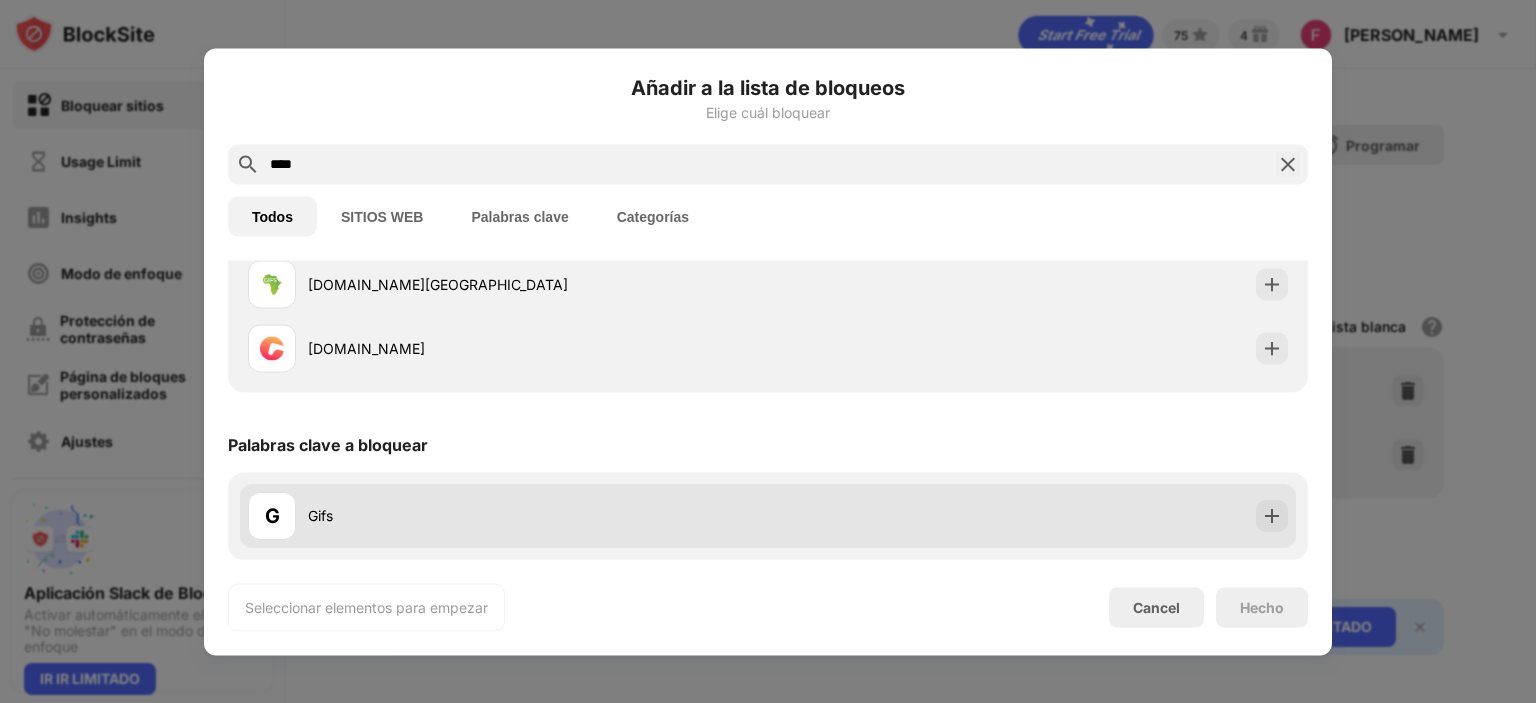 type on "****" 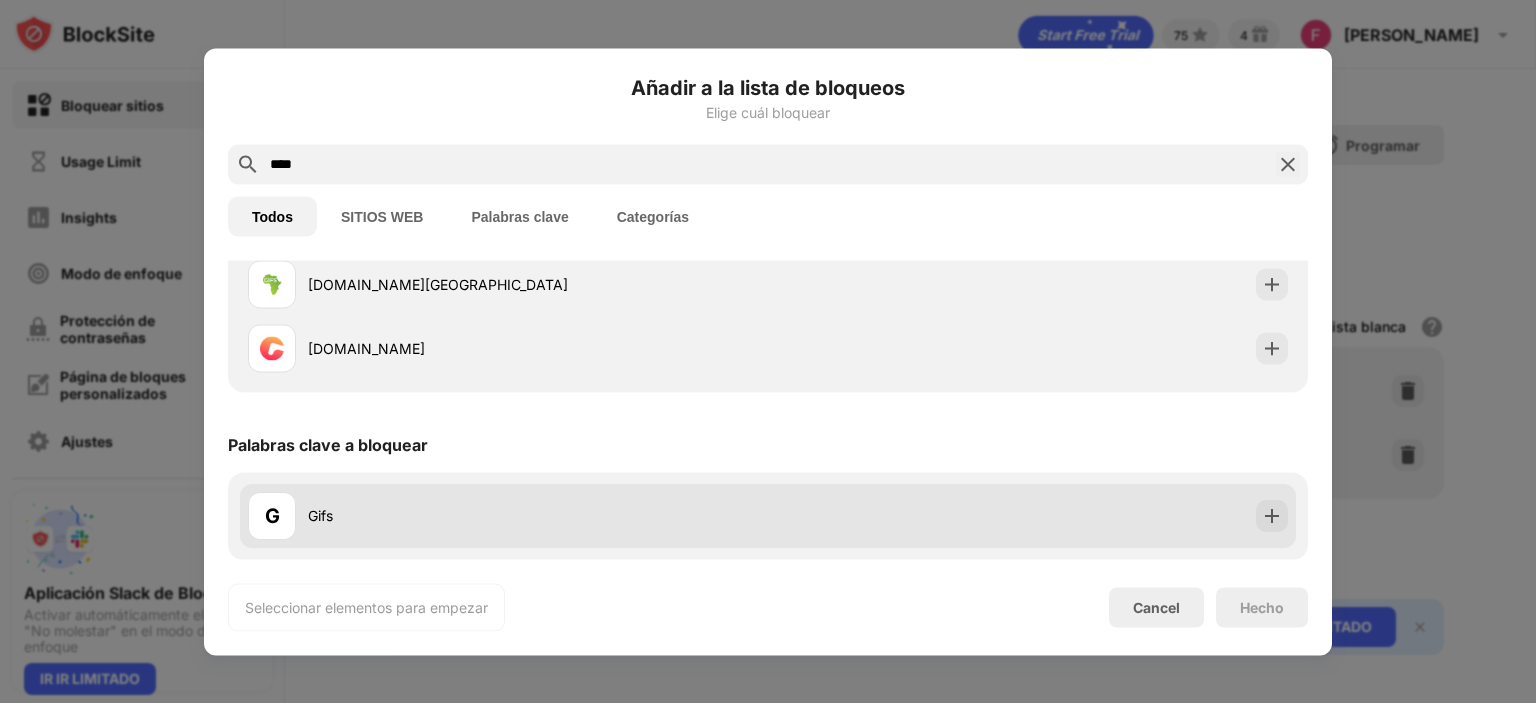 click on "G Gifs" at bounding box center [768, 516] 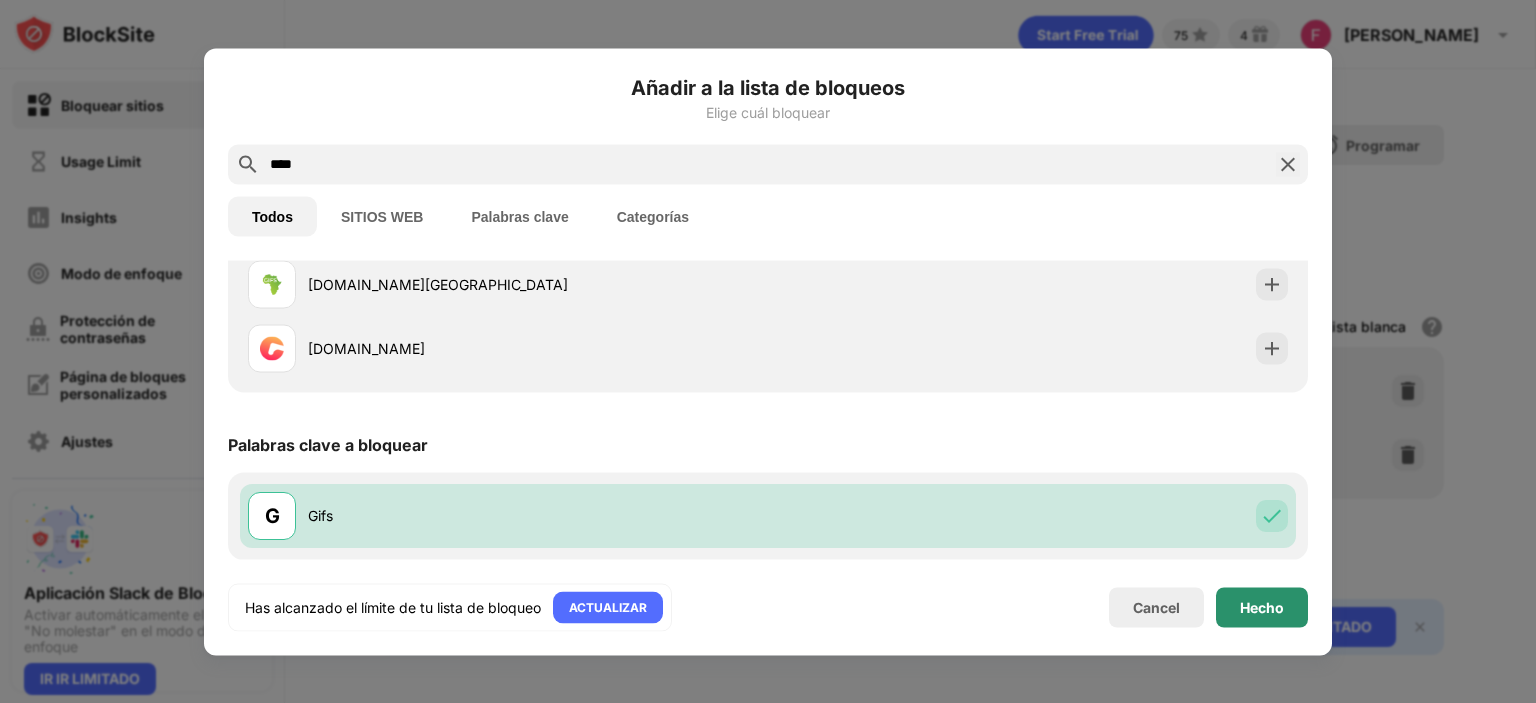 click on "Hecho" at bounding box center (1262, 607) 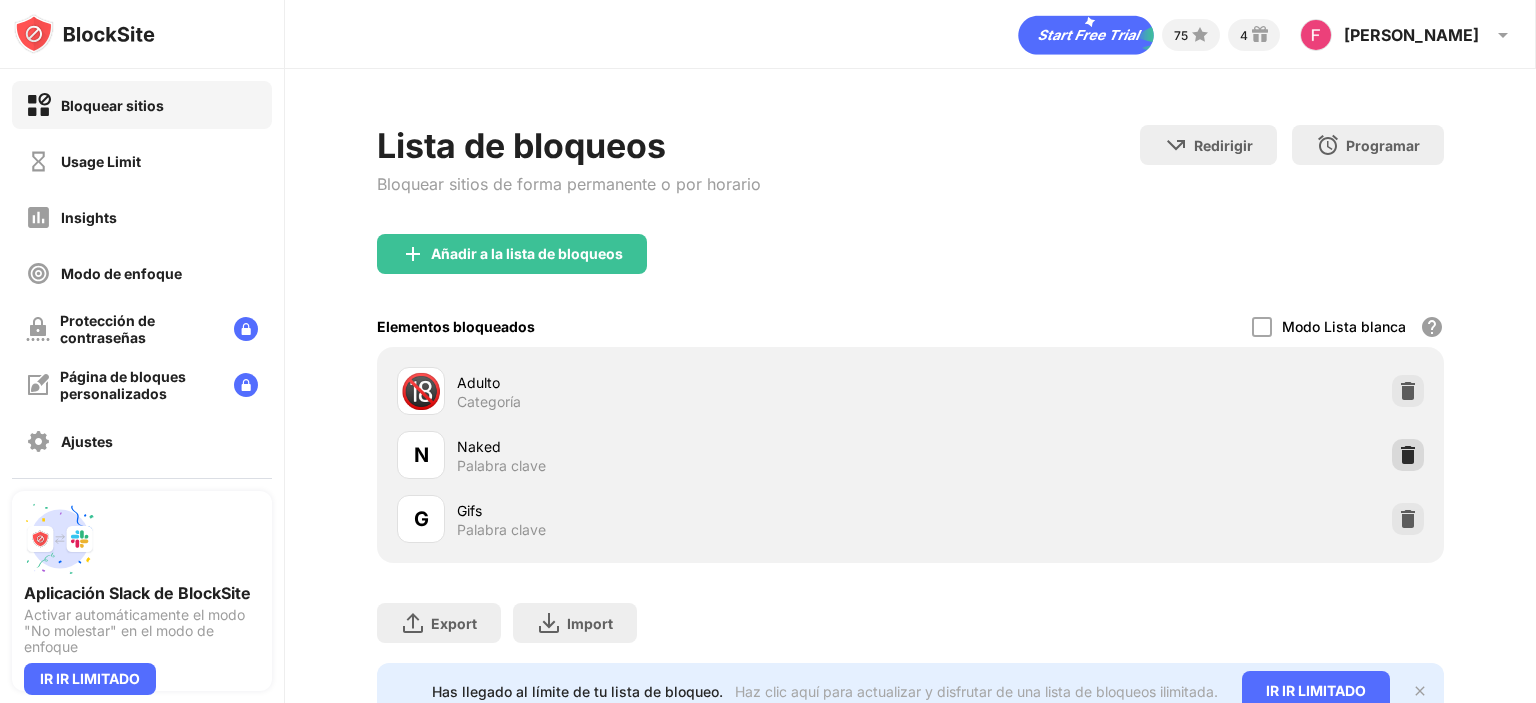 click at bounding box center (1408, 455) 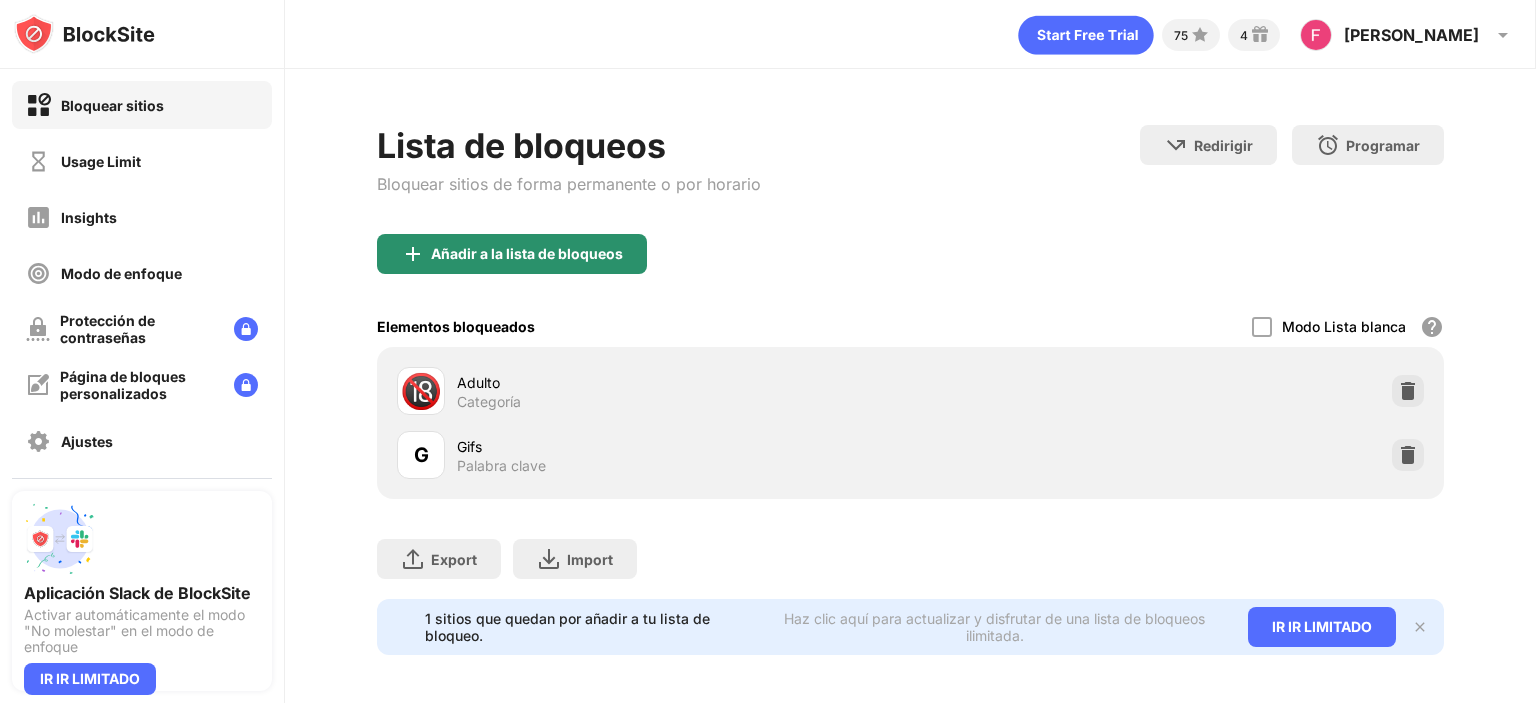 click on "Añadir a la lista de bloqueos" at bounding box center [527, 254] 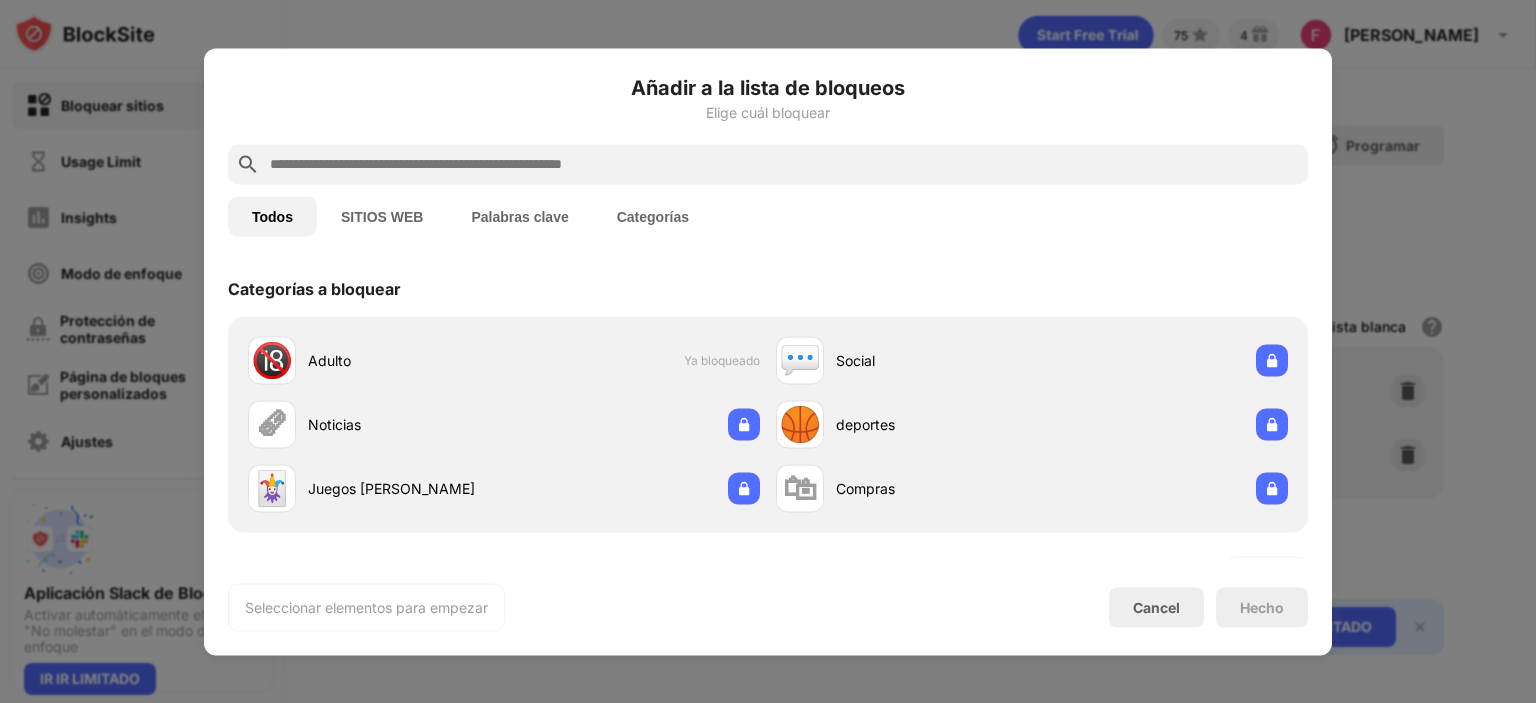 click at bounding box center (784, 164) 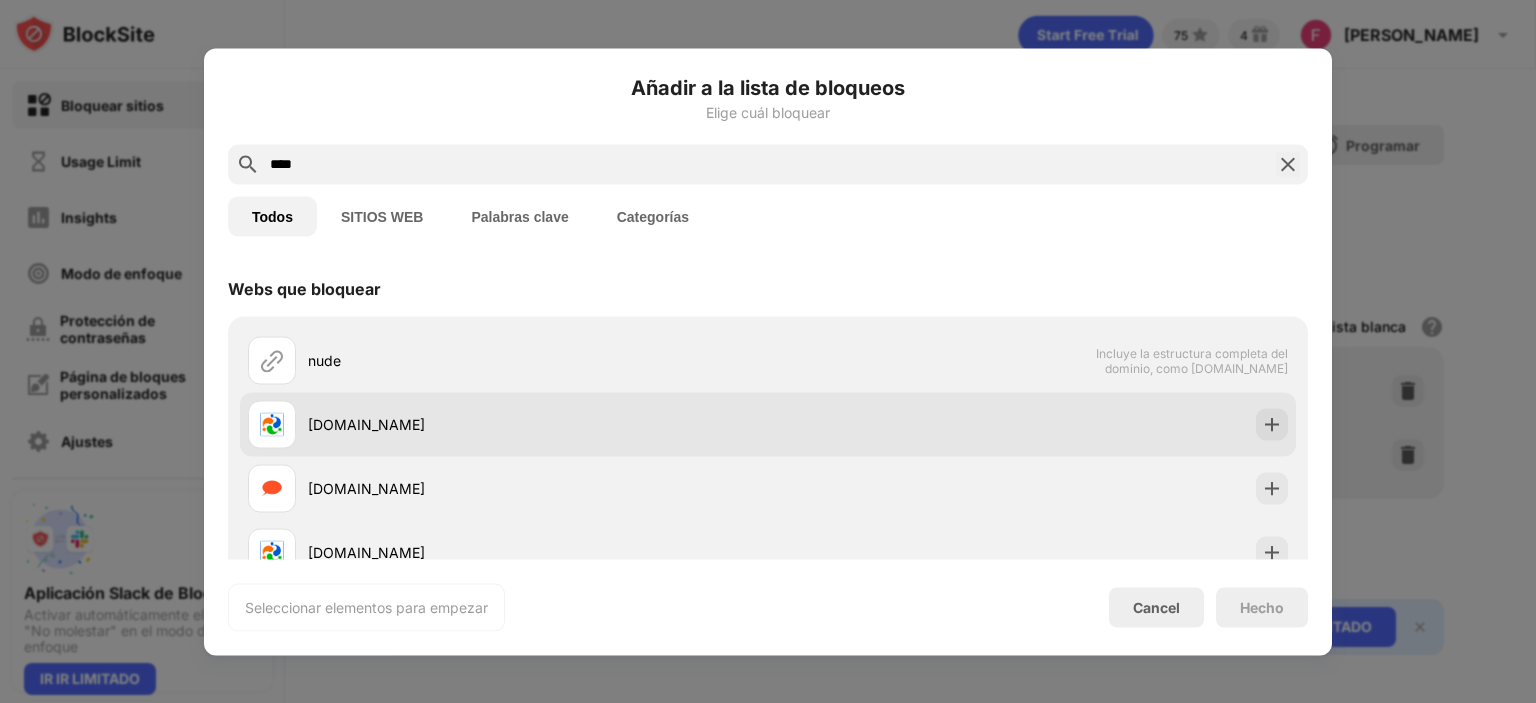 scroll, scrollTop: 332, scrollLeft: 0, axis: vertical 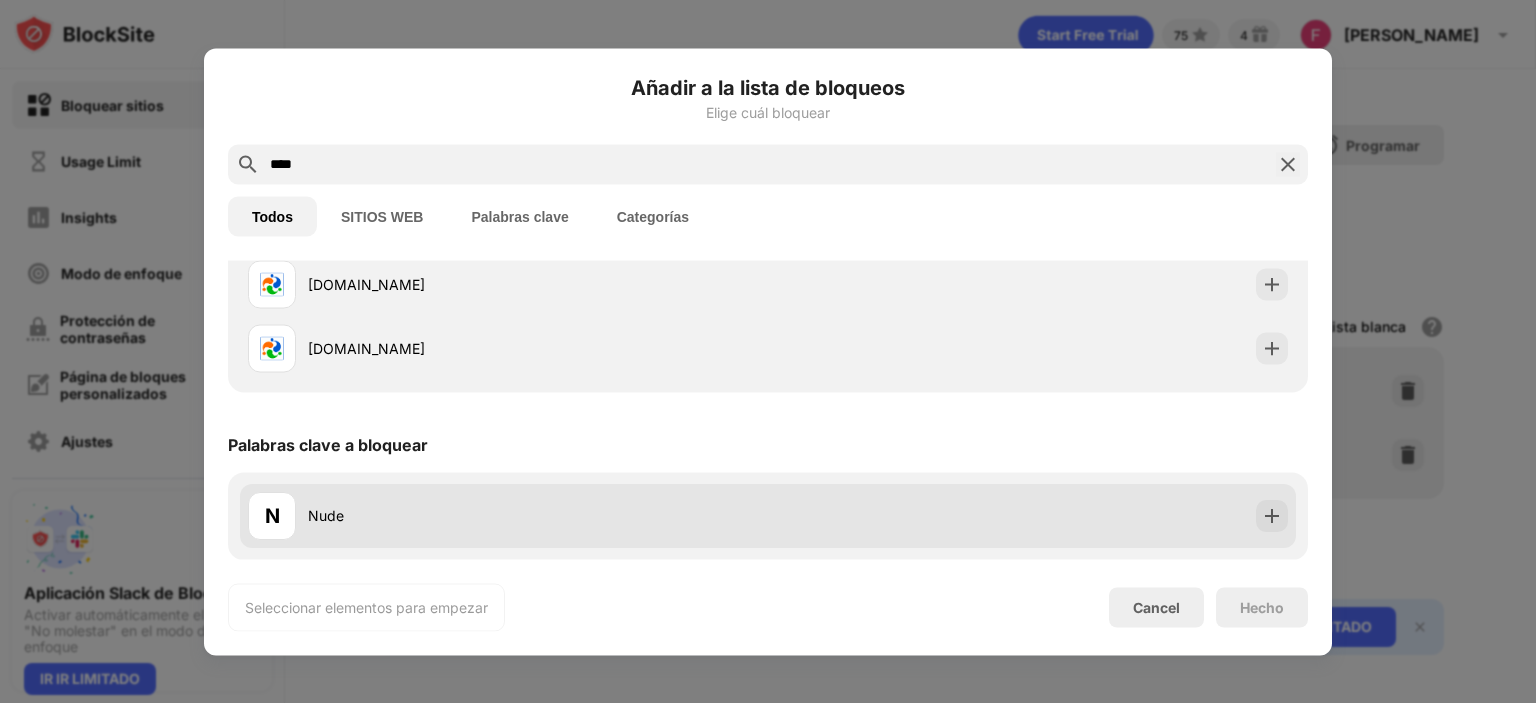 type on "****" 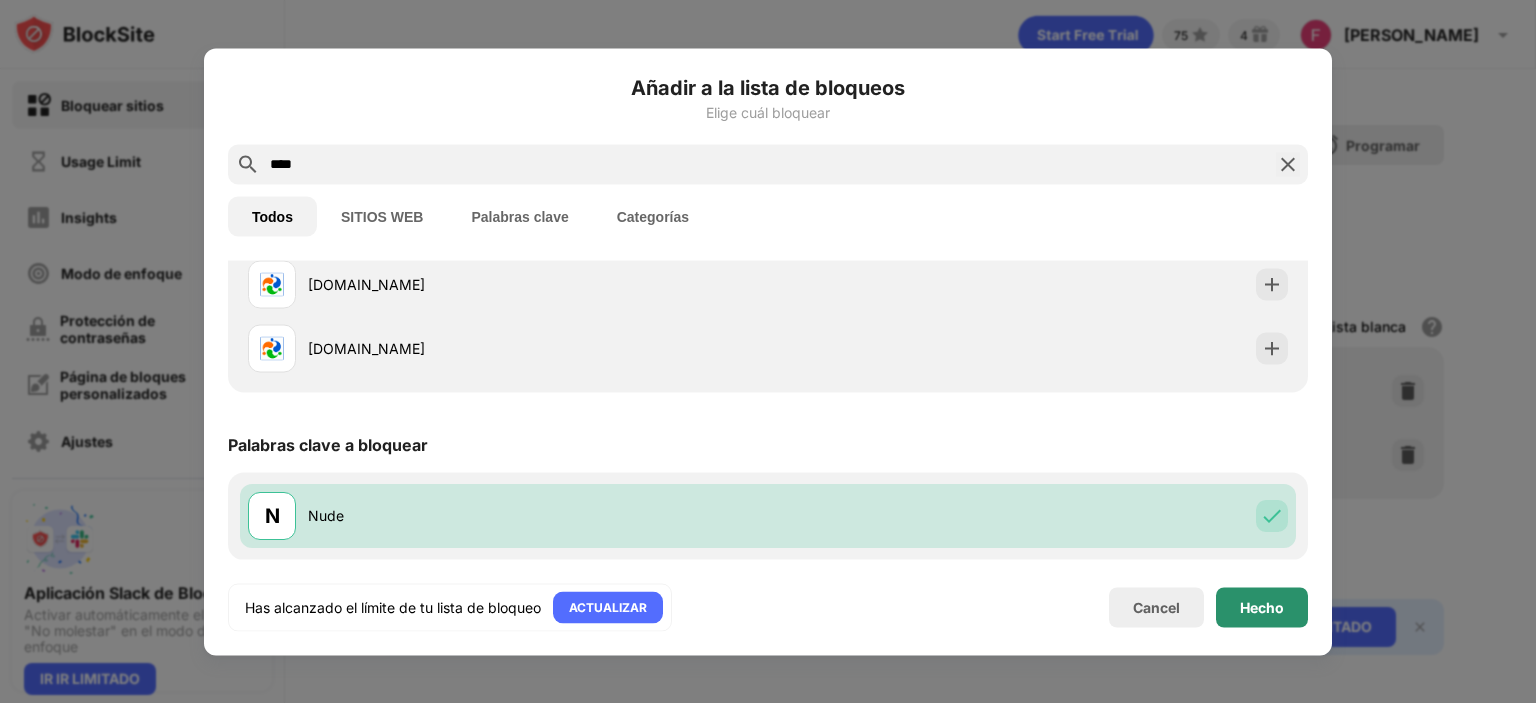 click on "Hecho" at bounding box center [1262, 607] 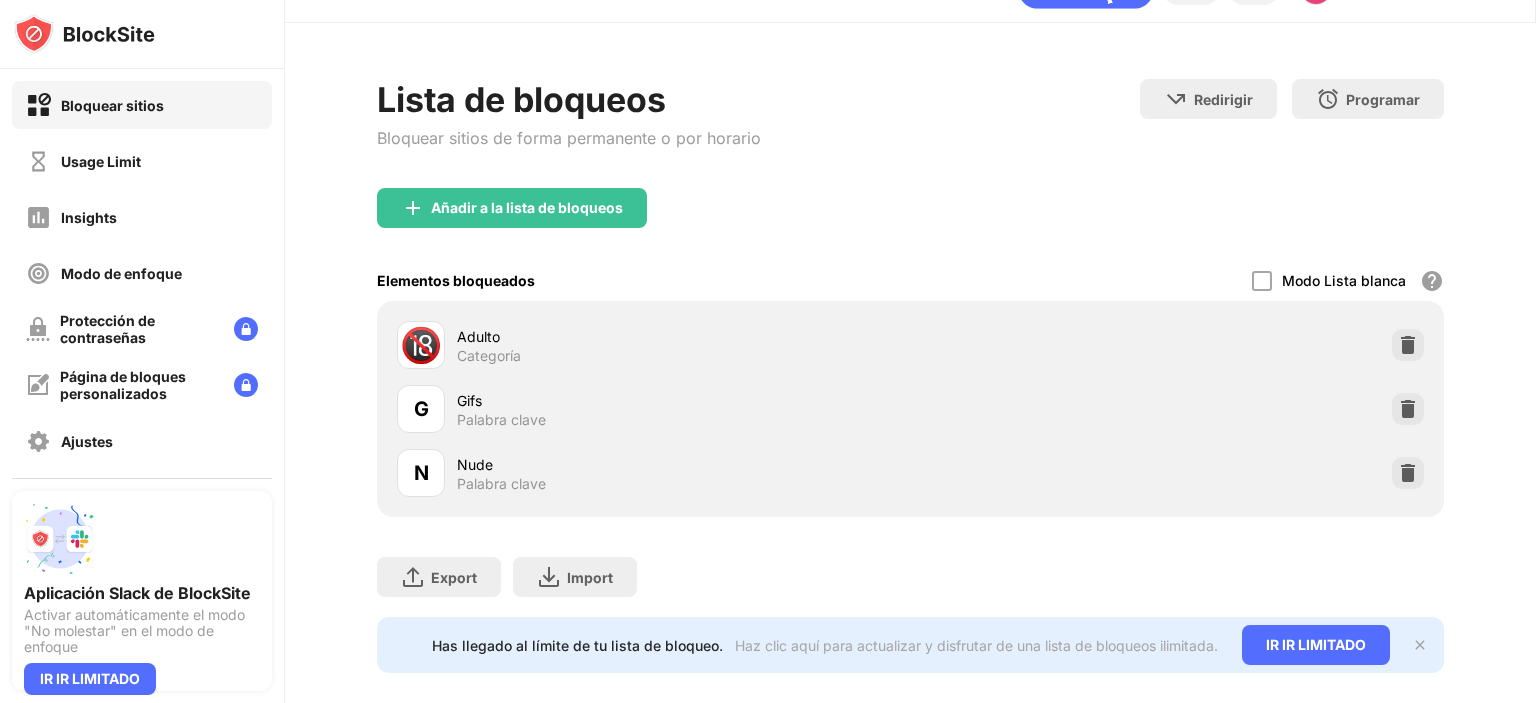 scroll, scrollTop: 0, scrollLeft: 0, axis: both 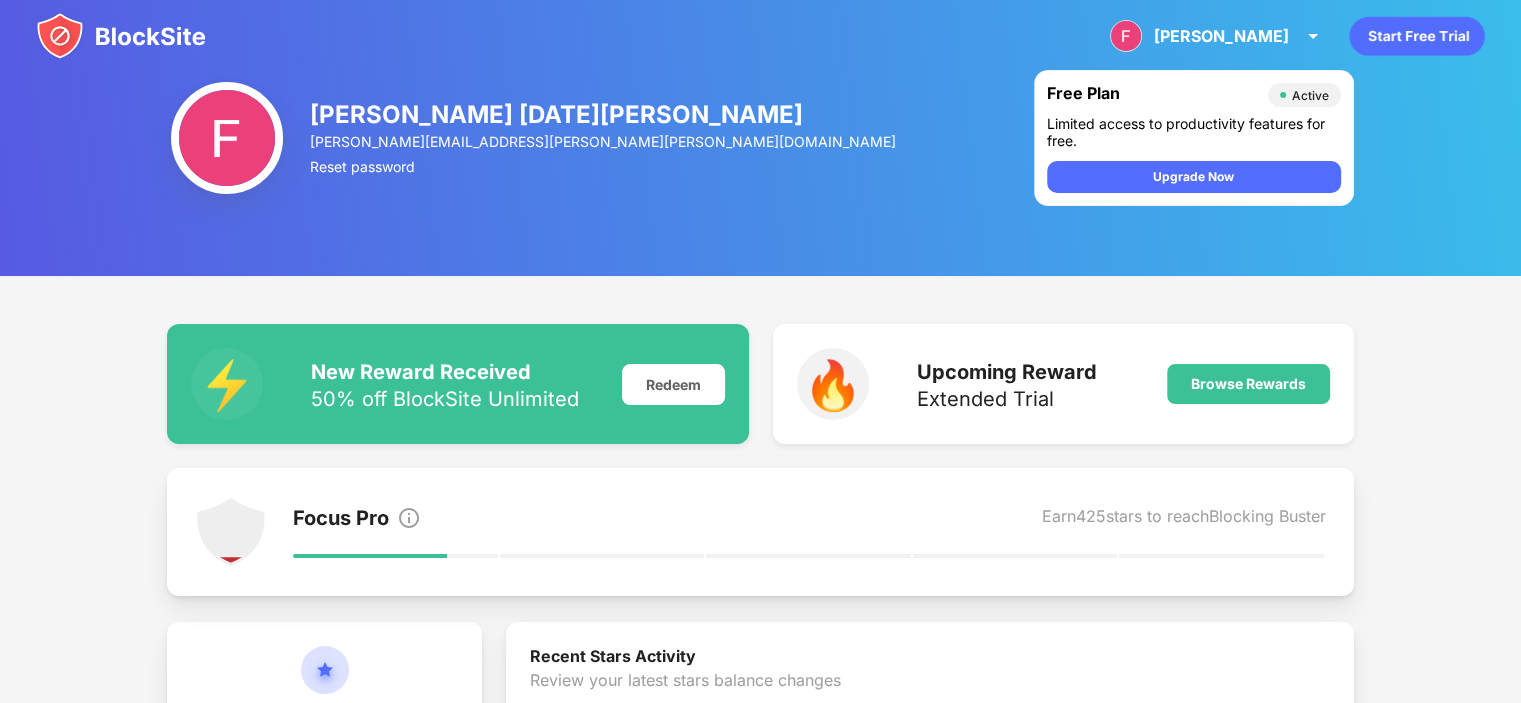 click on "Fabiola Fabiola Isela Zenteno San Miguel View Account Insights Premium Rewards Settings Support Log Out" at bounding box center [760, 36] 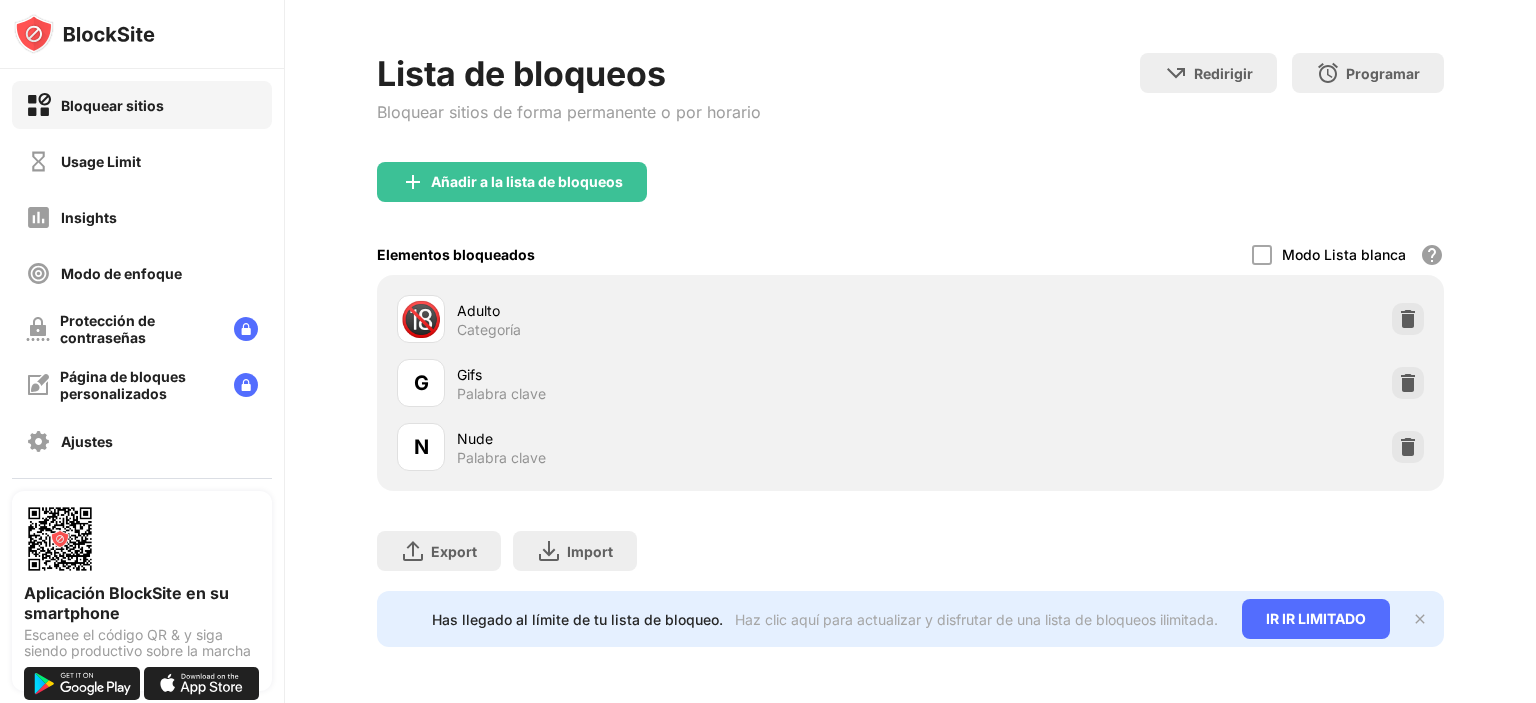 scroll, scrollTop: 0, scrollLeft: 0, axis: both 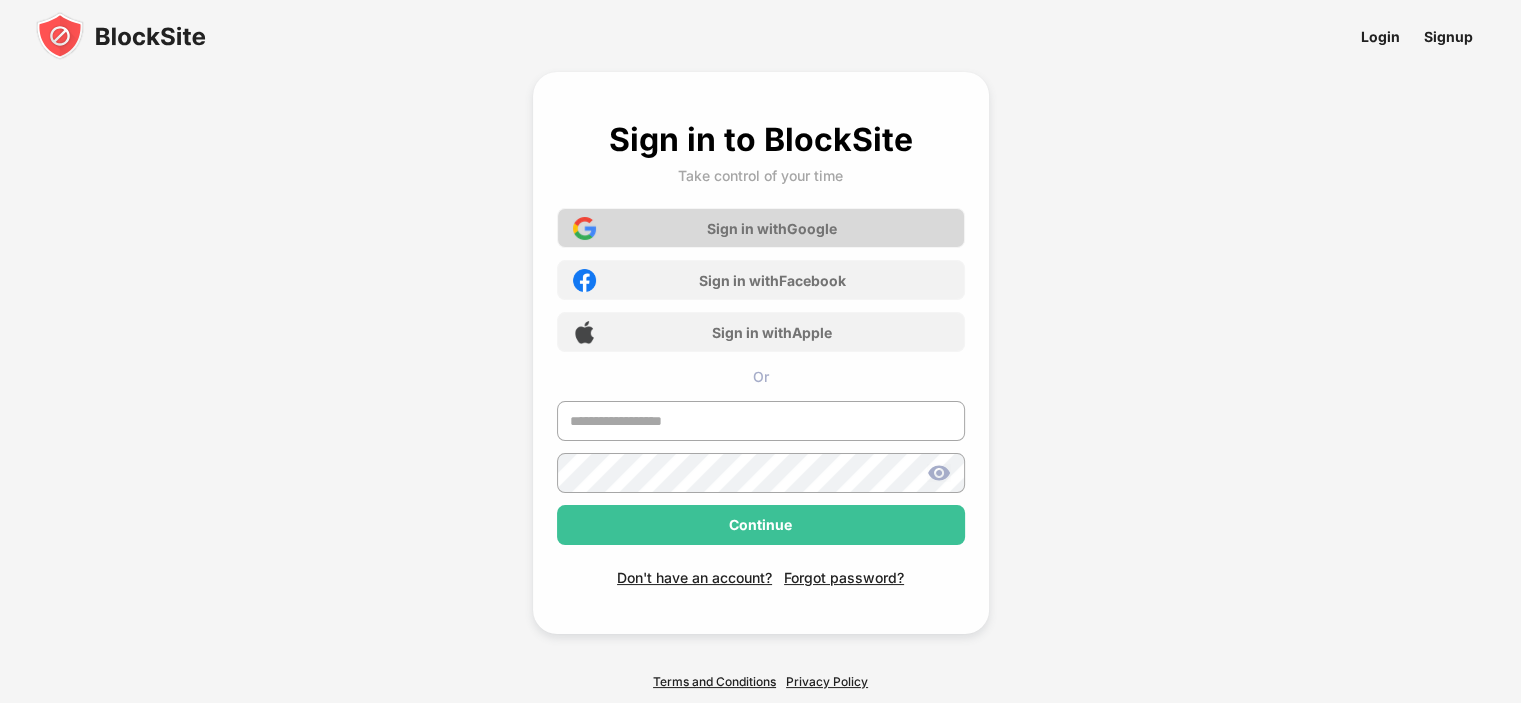 click on "Sign in with  Google" at bounding box center [761, 228] 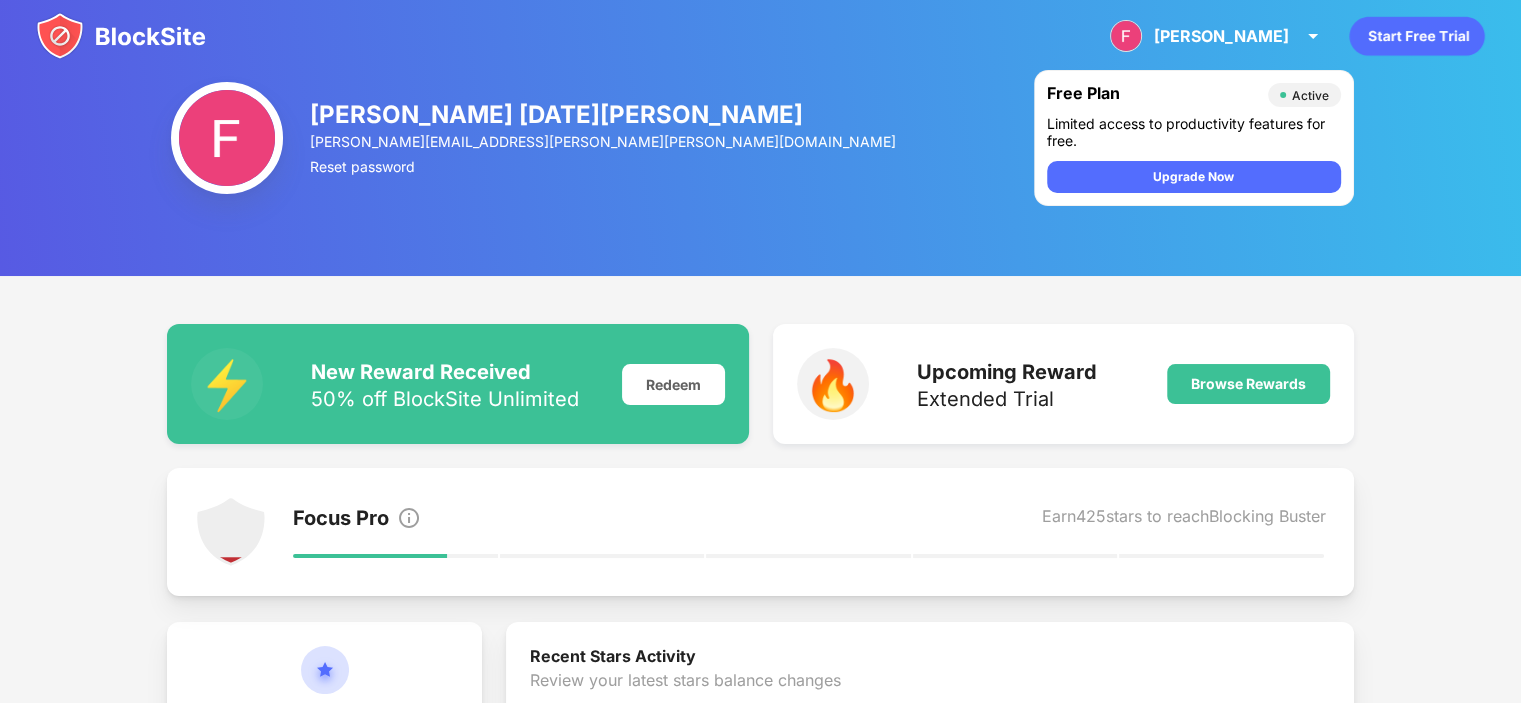 click at bounding box center (121, 36) 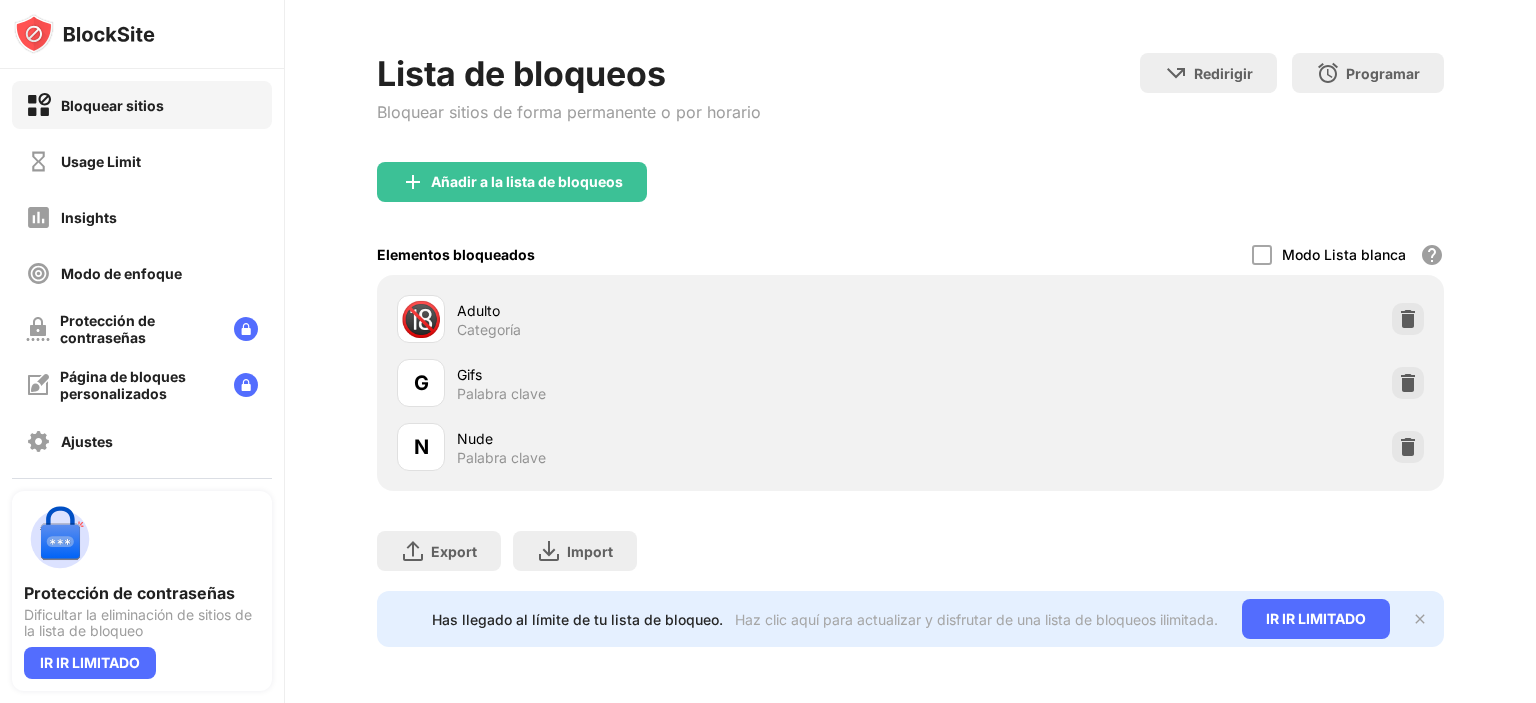 scroll, scrollTop: 85, scrollLeft: 0, axis: vertical 